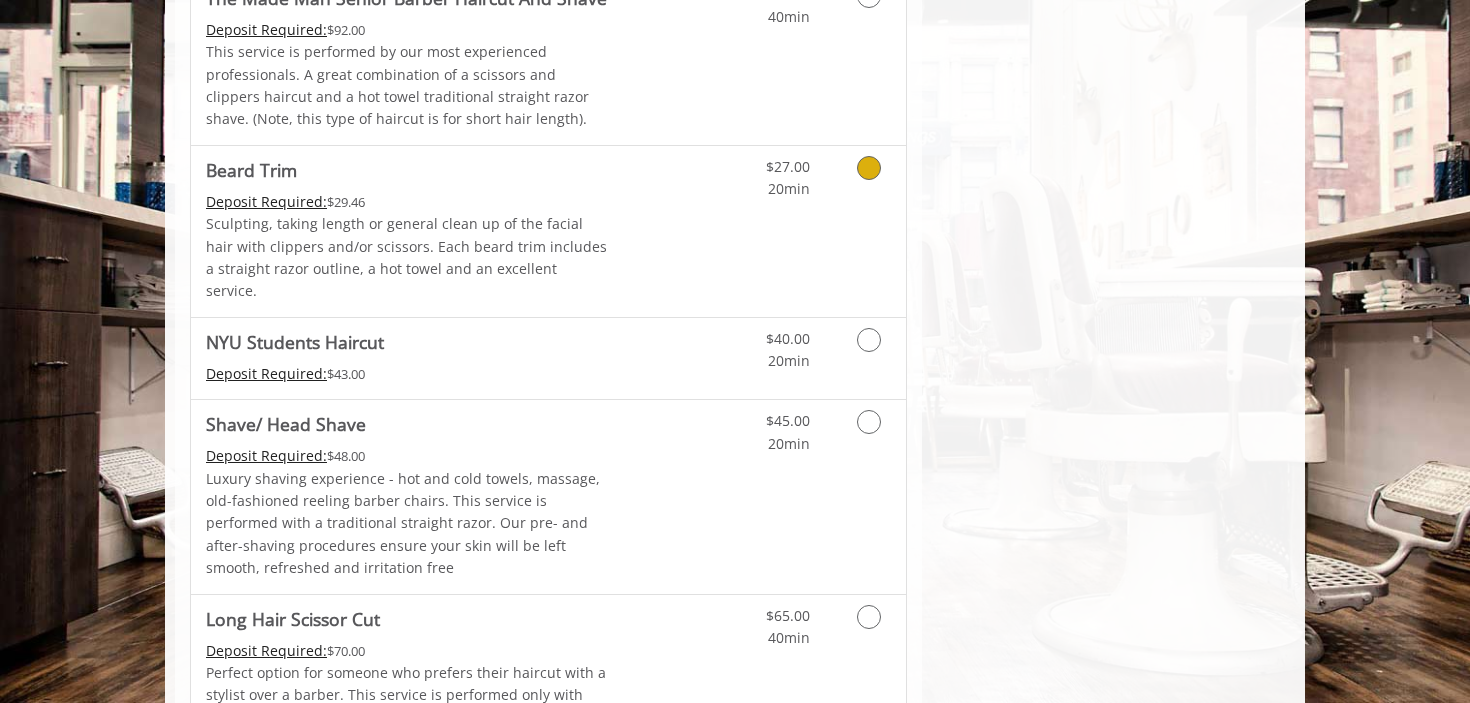 scroll, scrollTop: 2133, scrollLeft: 0, axis: vertical 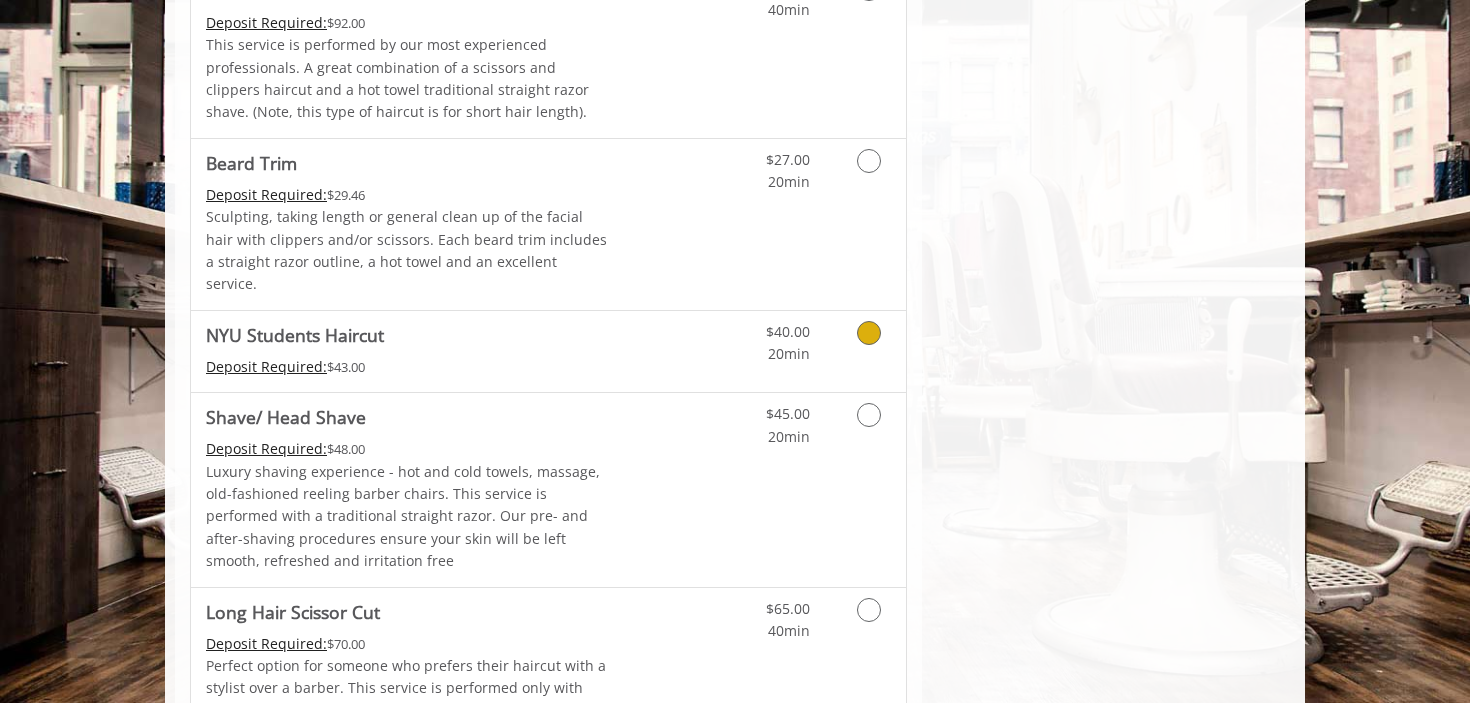 click at bounding box center (865, 338) 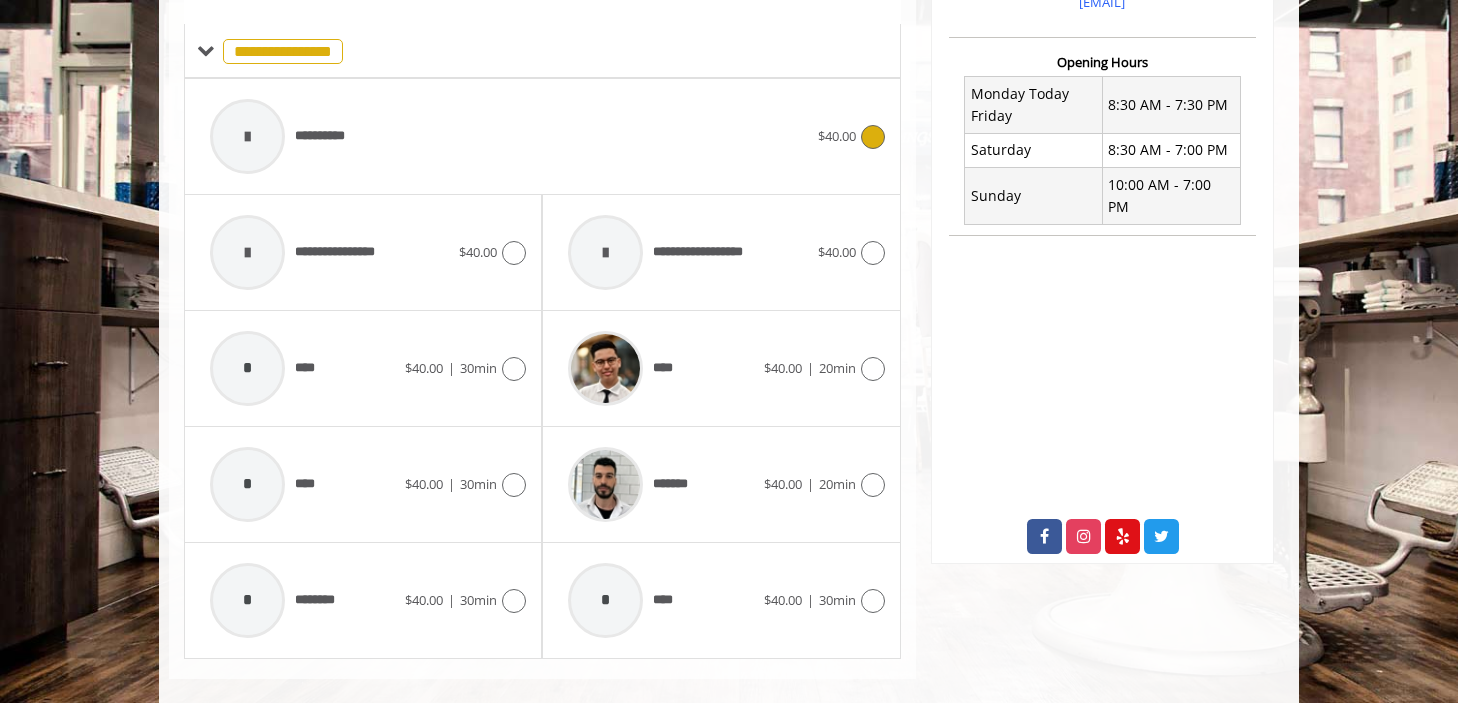 scroll, scrollTop: 742, scrollLeft: 0, axis: vertical 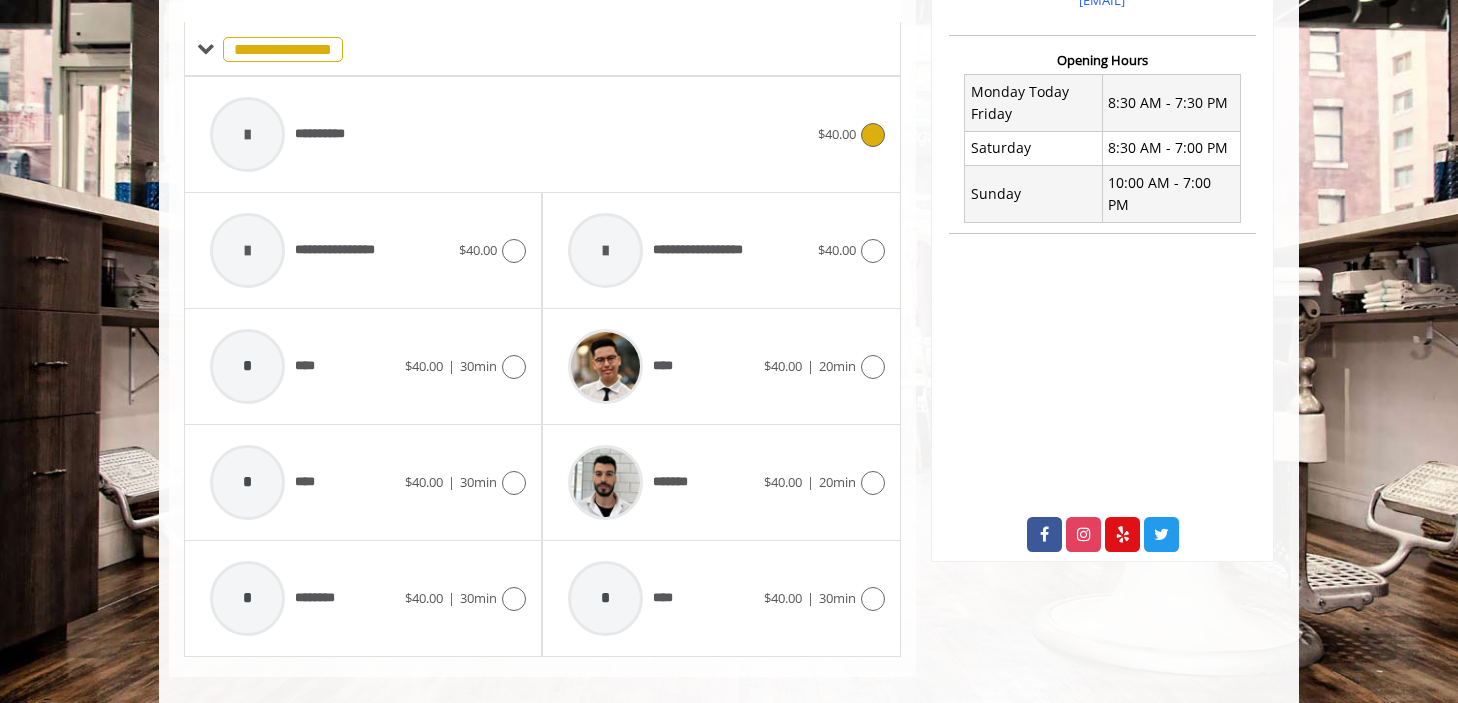 click on "**********" at bounding box center (509, 134) 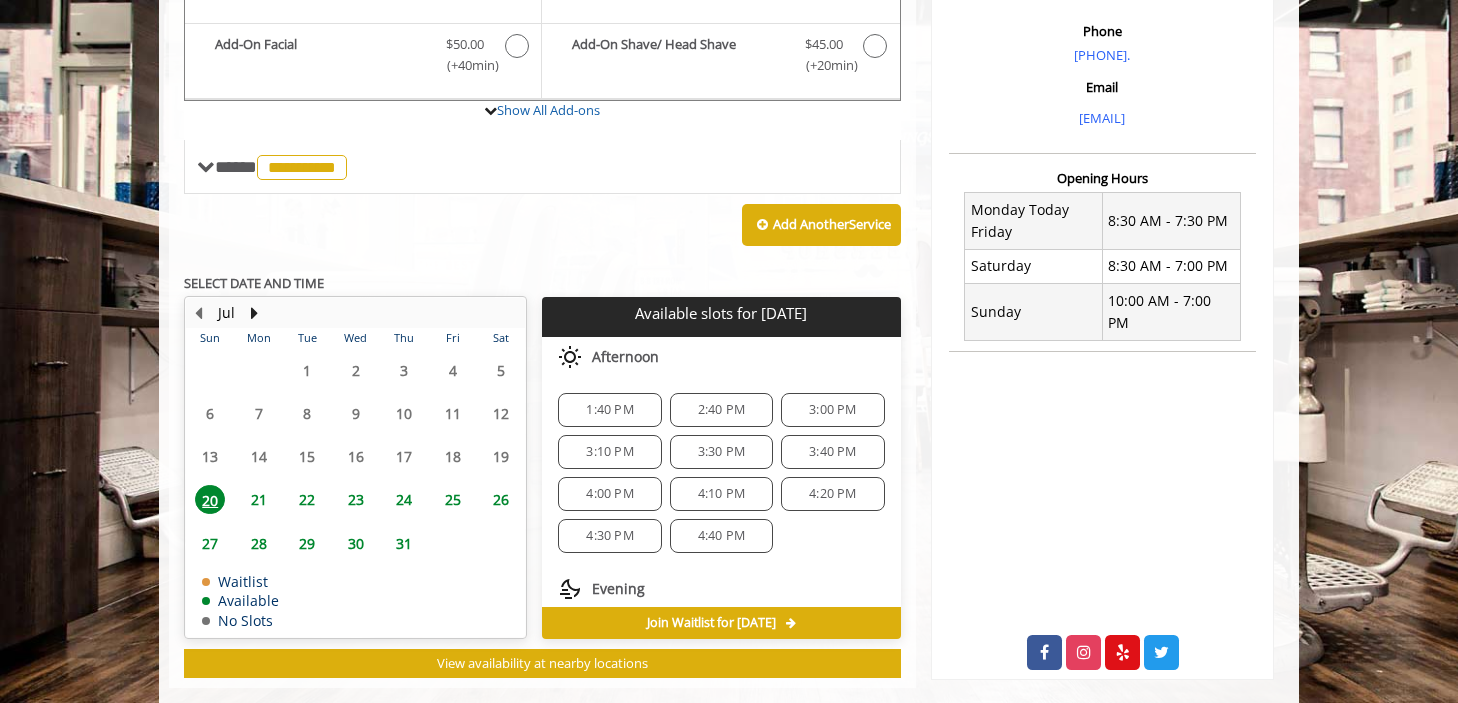 scroll, scrollTop: 626, scrollLeft: 0, axis: vertical 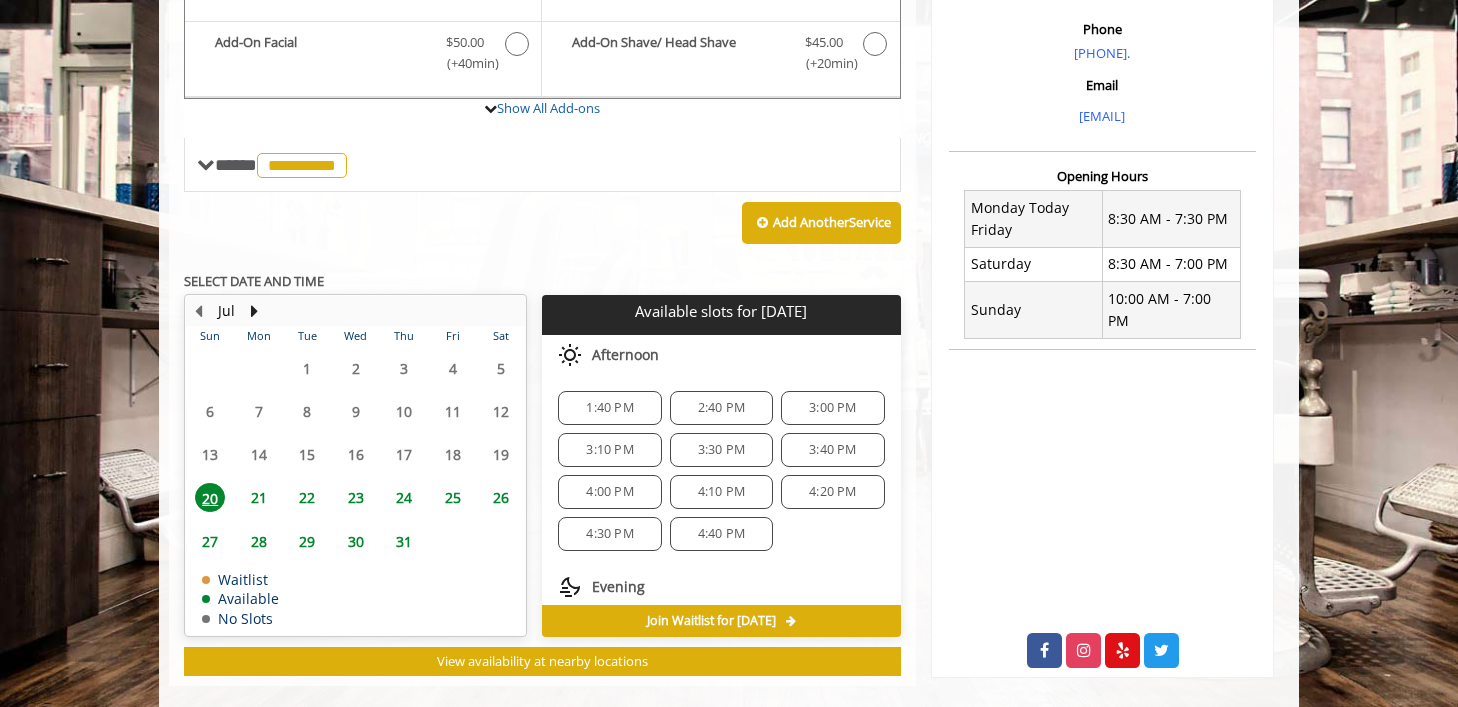 click on "3:30 PM" 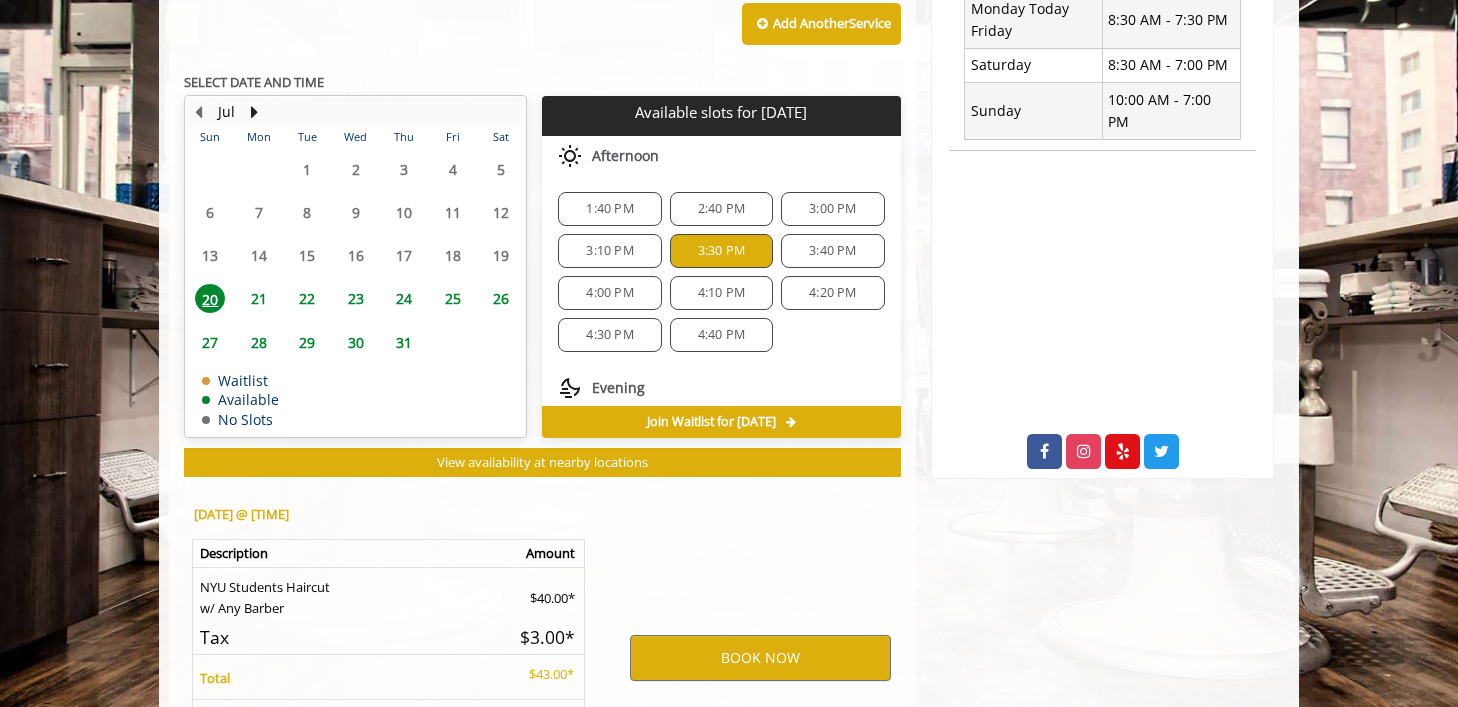 scroll, scrollTop: 995, scrollLeft: 0, axis: vertical 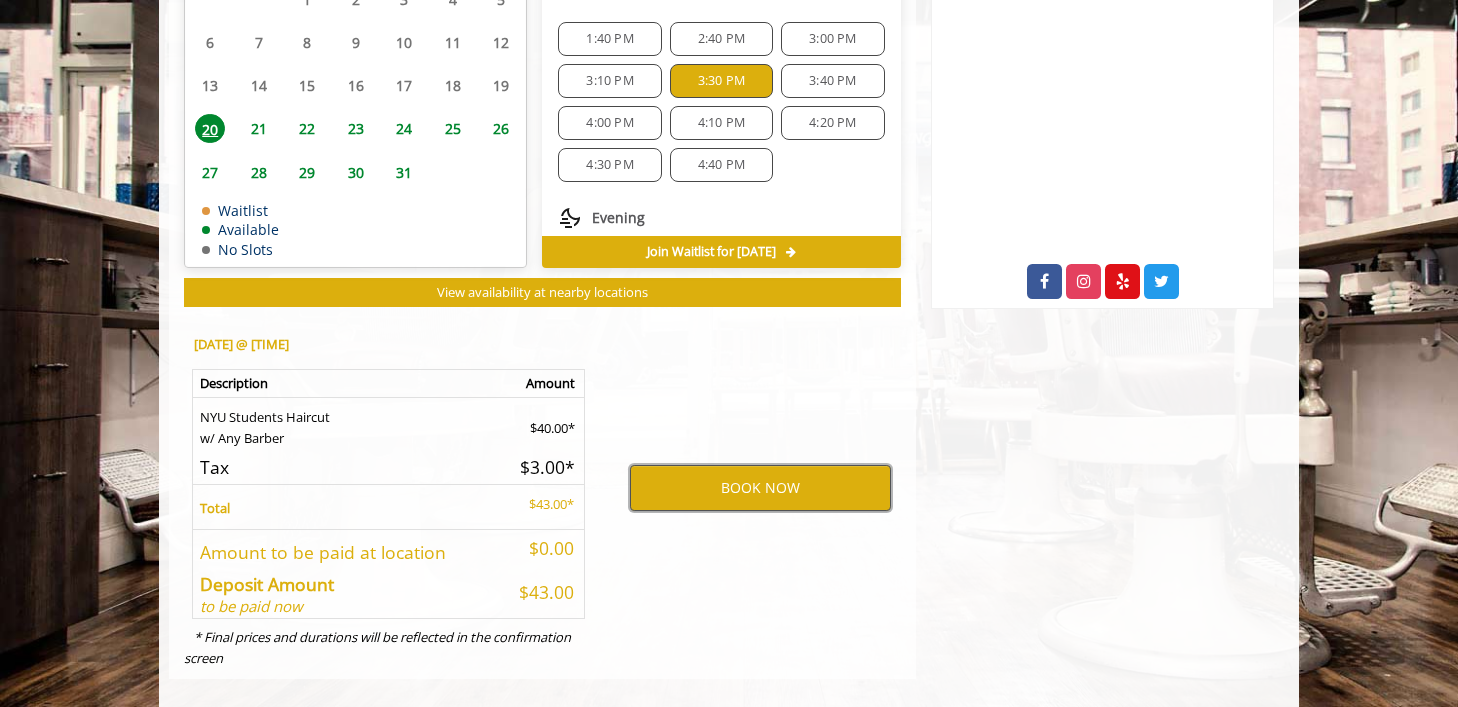 click on "BOOK NOW" at bounding box center [760, 488] 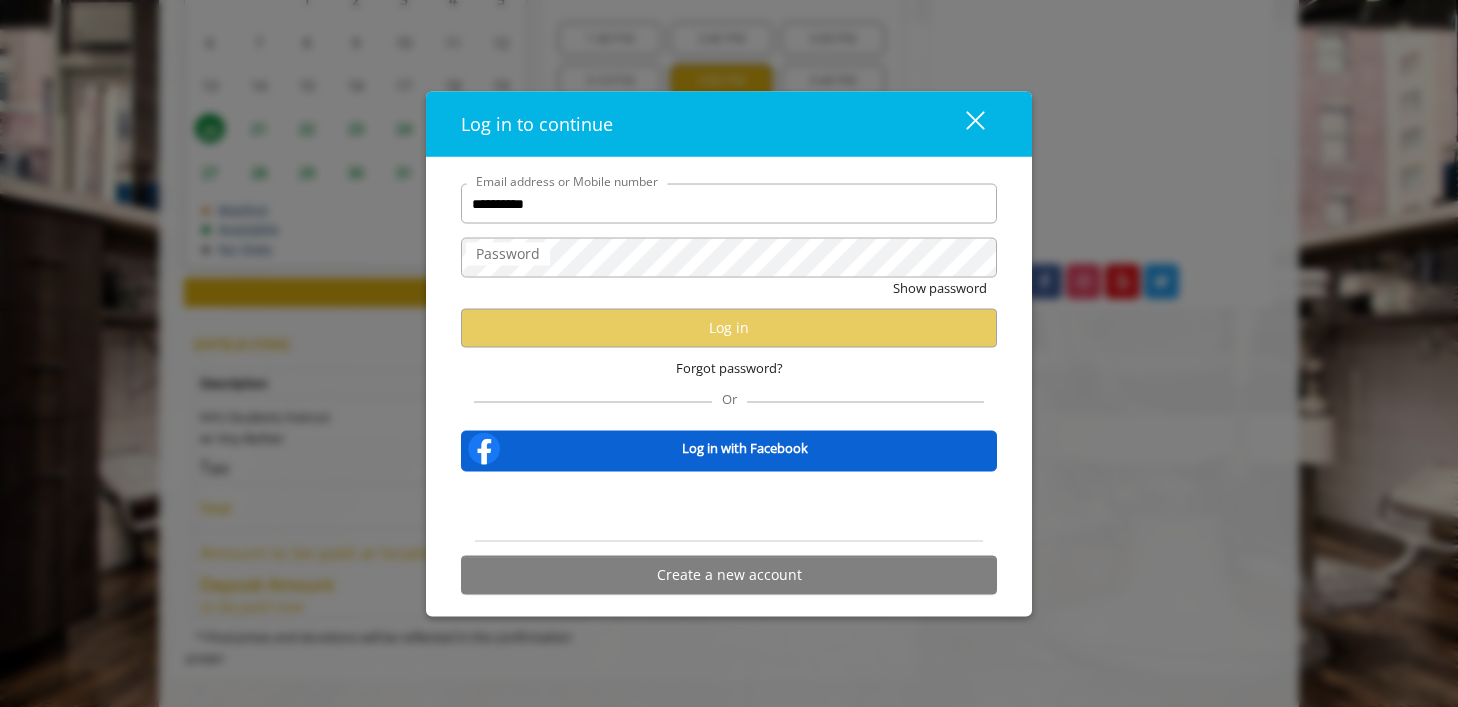 type on "**********" 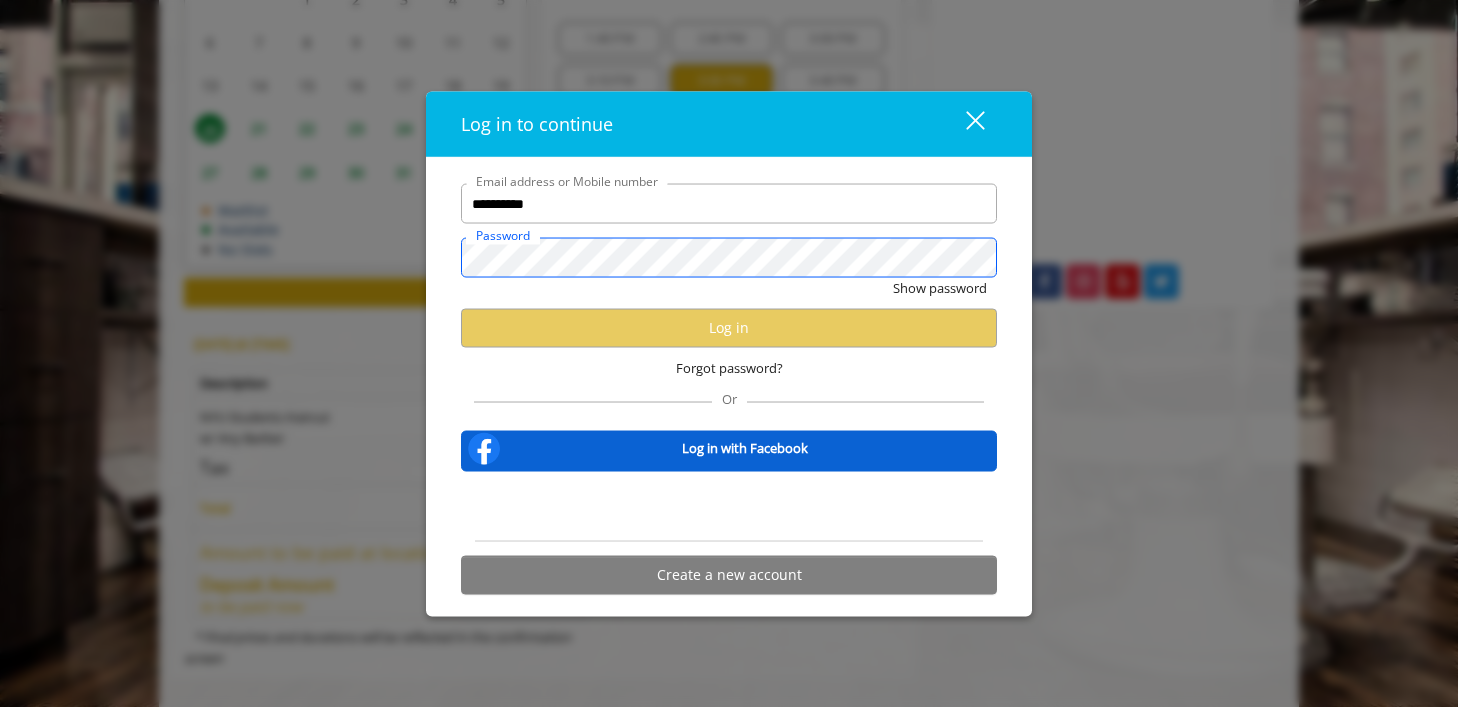 scroll, scrollTop: 0, scrollLeft: 0, axis: both 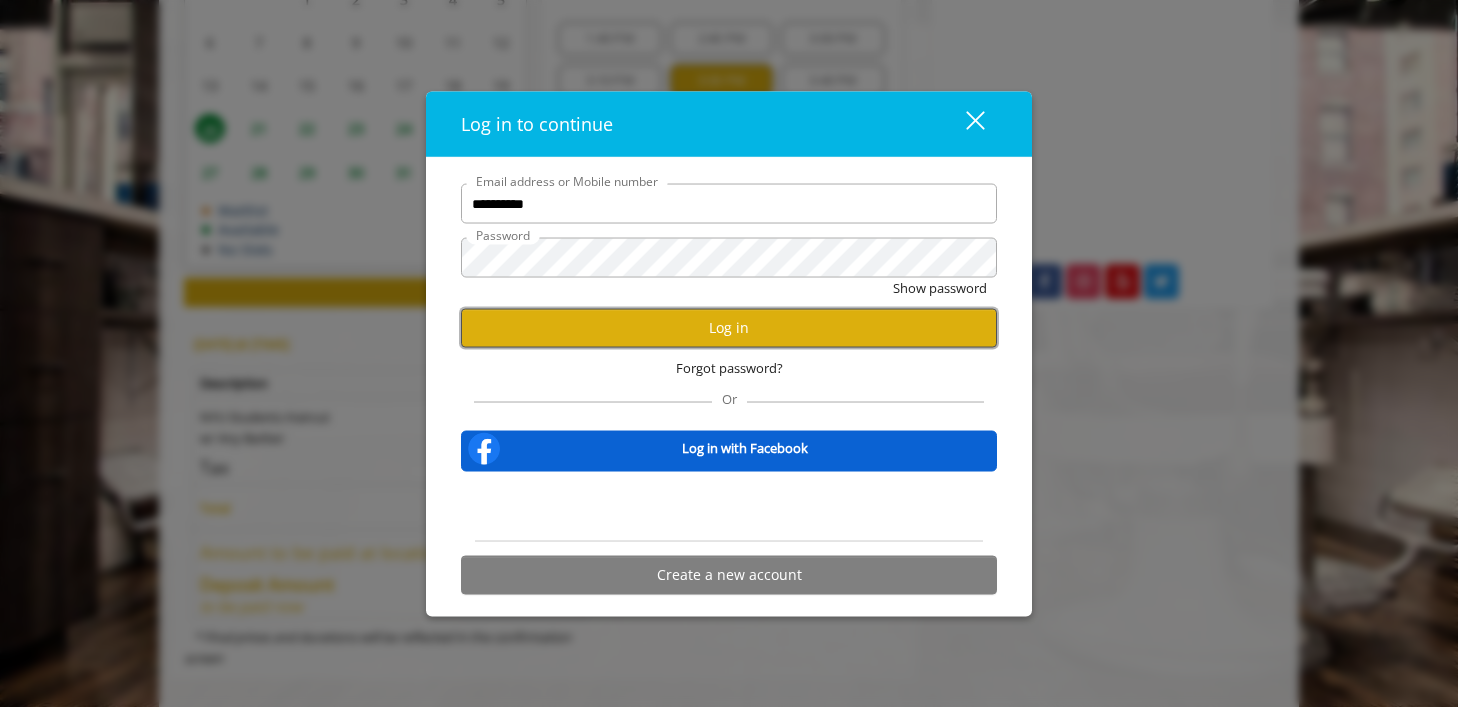 click on "Log in" at bounding box center [729, 327] 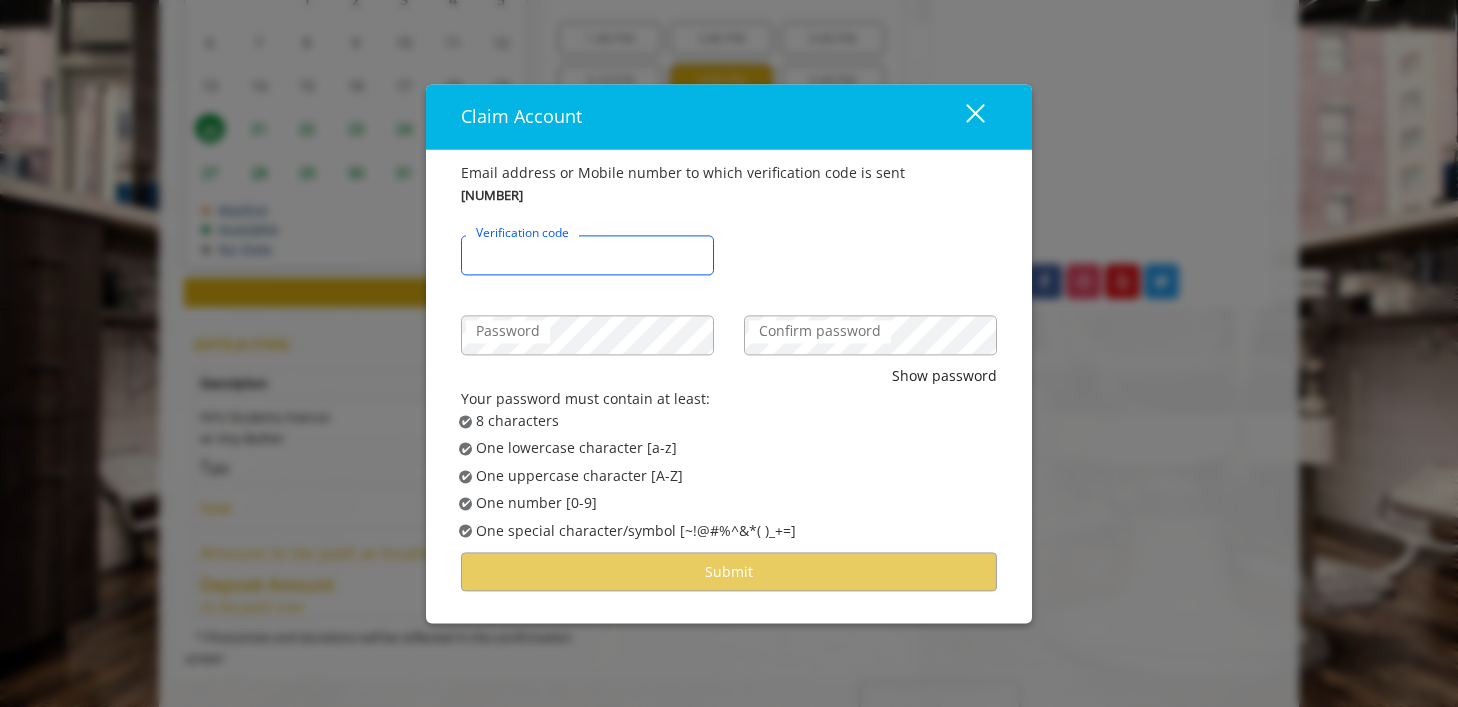 click on "Verification code" at bounding box center (587, 256) 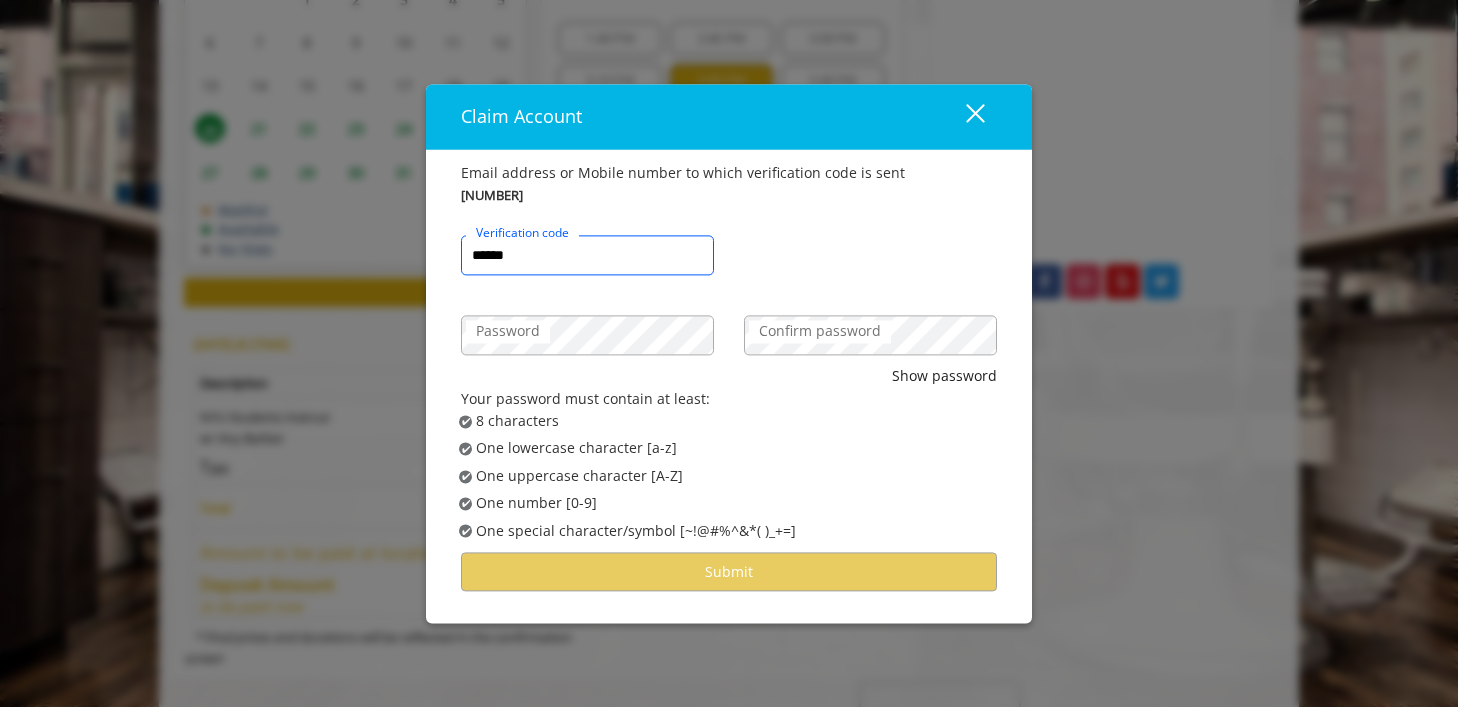 type on "******" 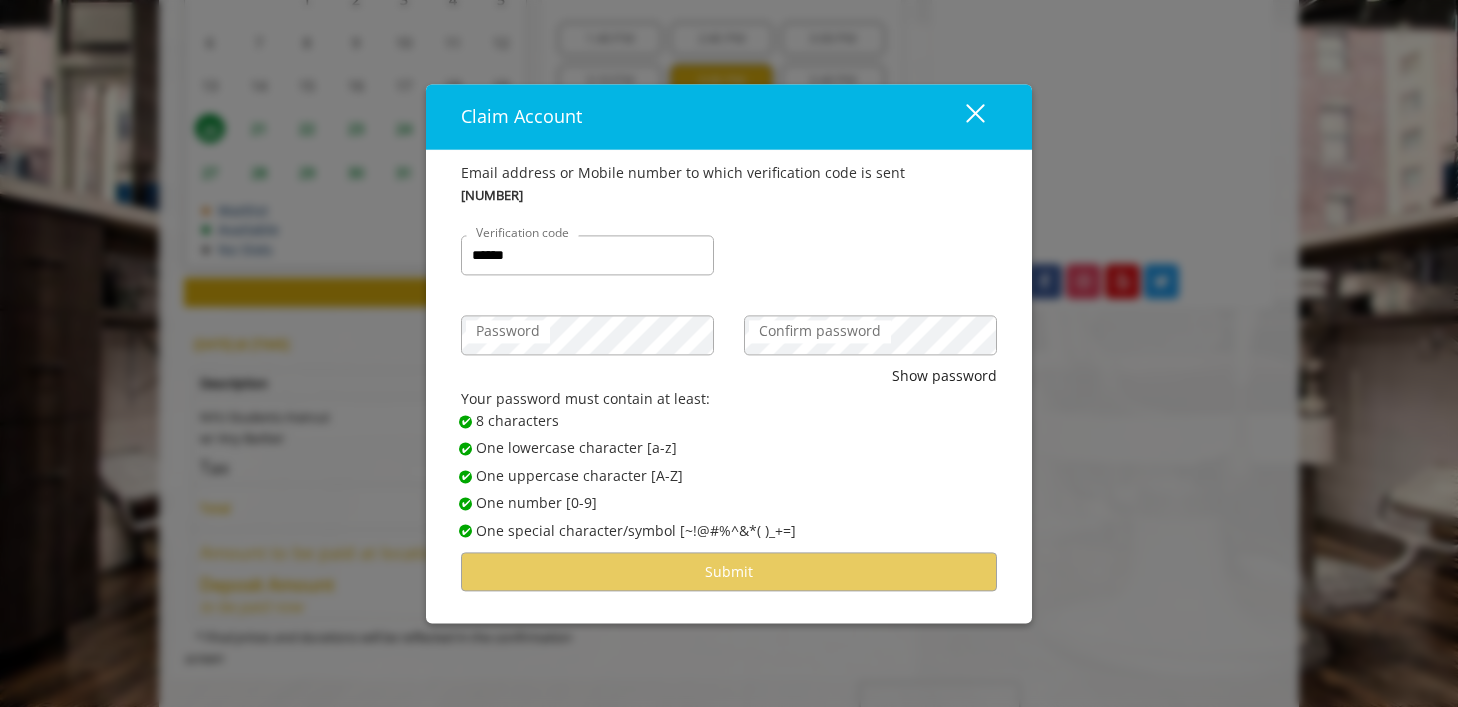 click on "Confirm password" at bounding box center [820, 332] 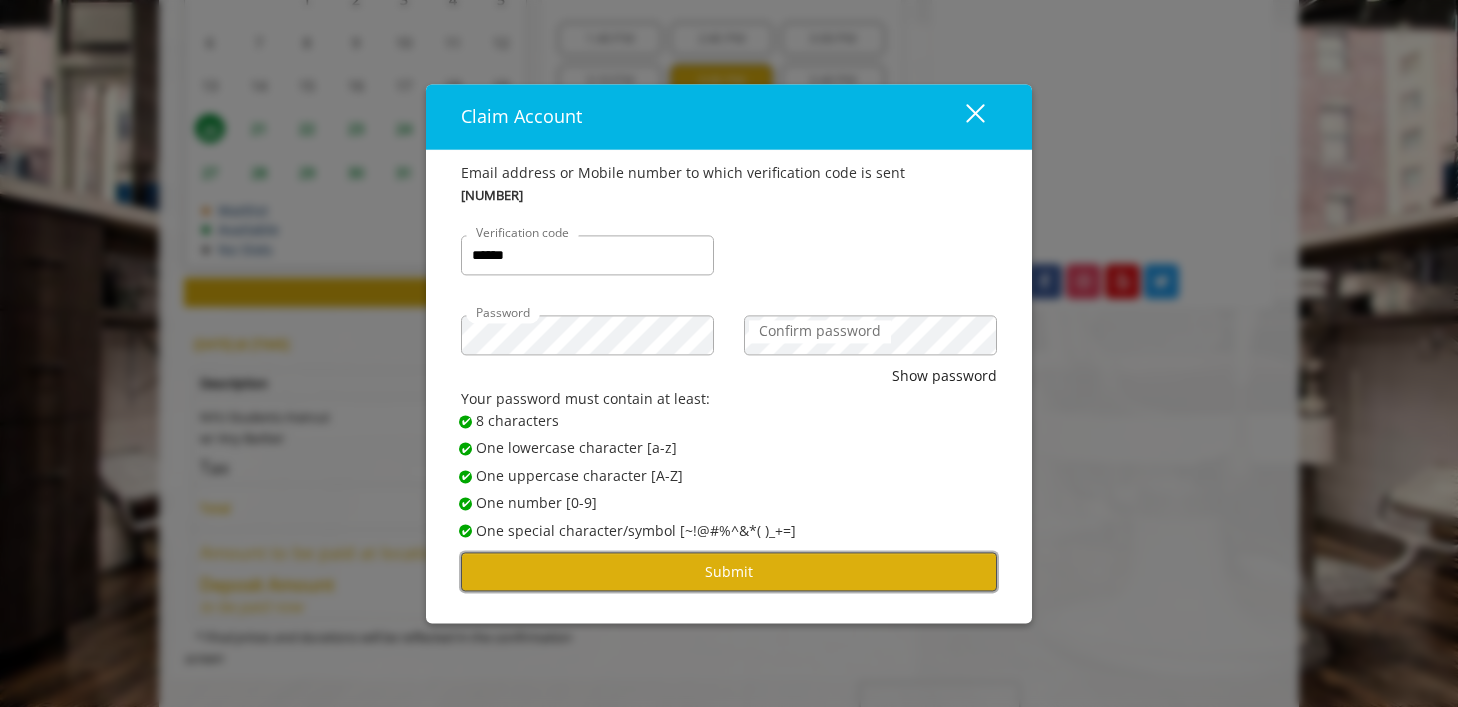 click on "Submit" at bounding box center [729, 571] 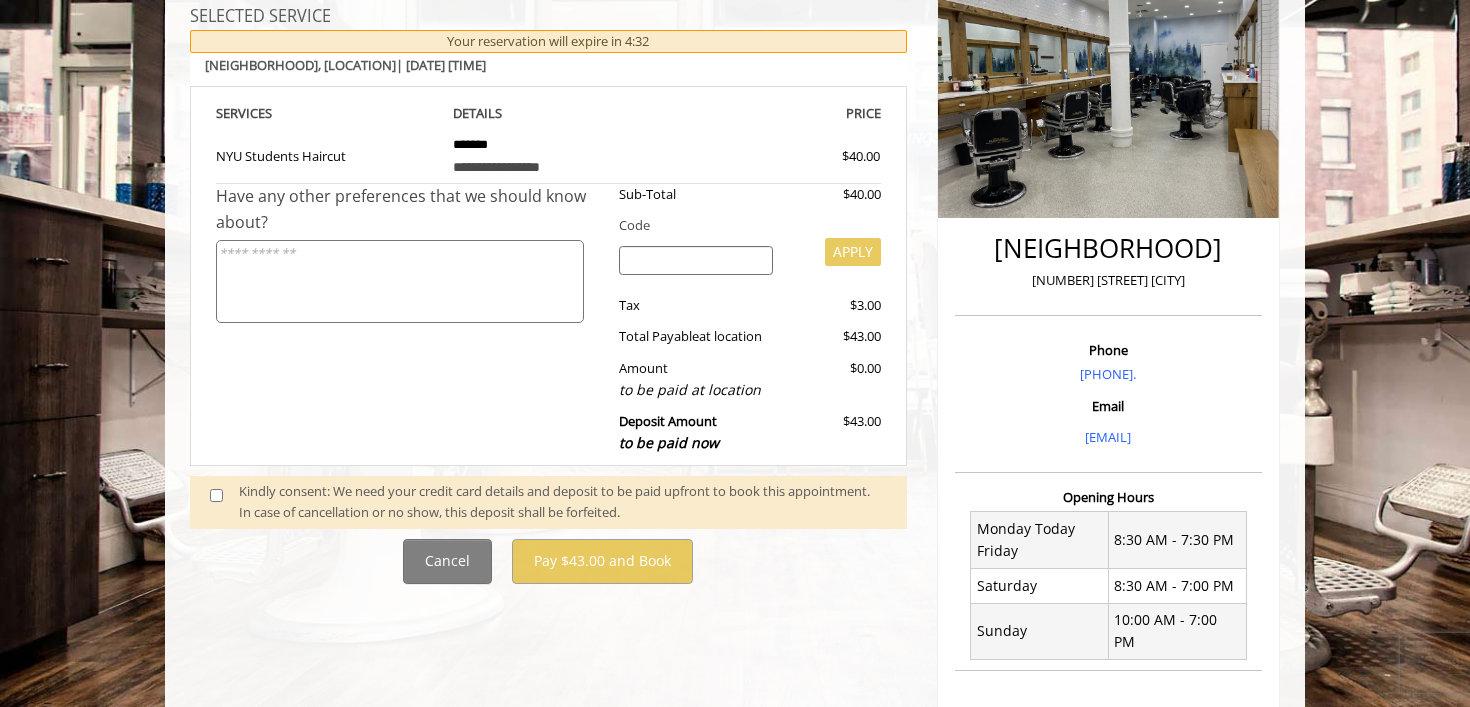 scroll, scrollTop: 296, scrollLeft: 0, axis: vertical 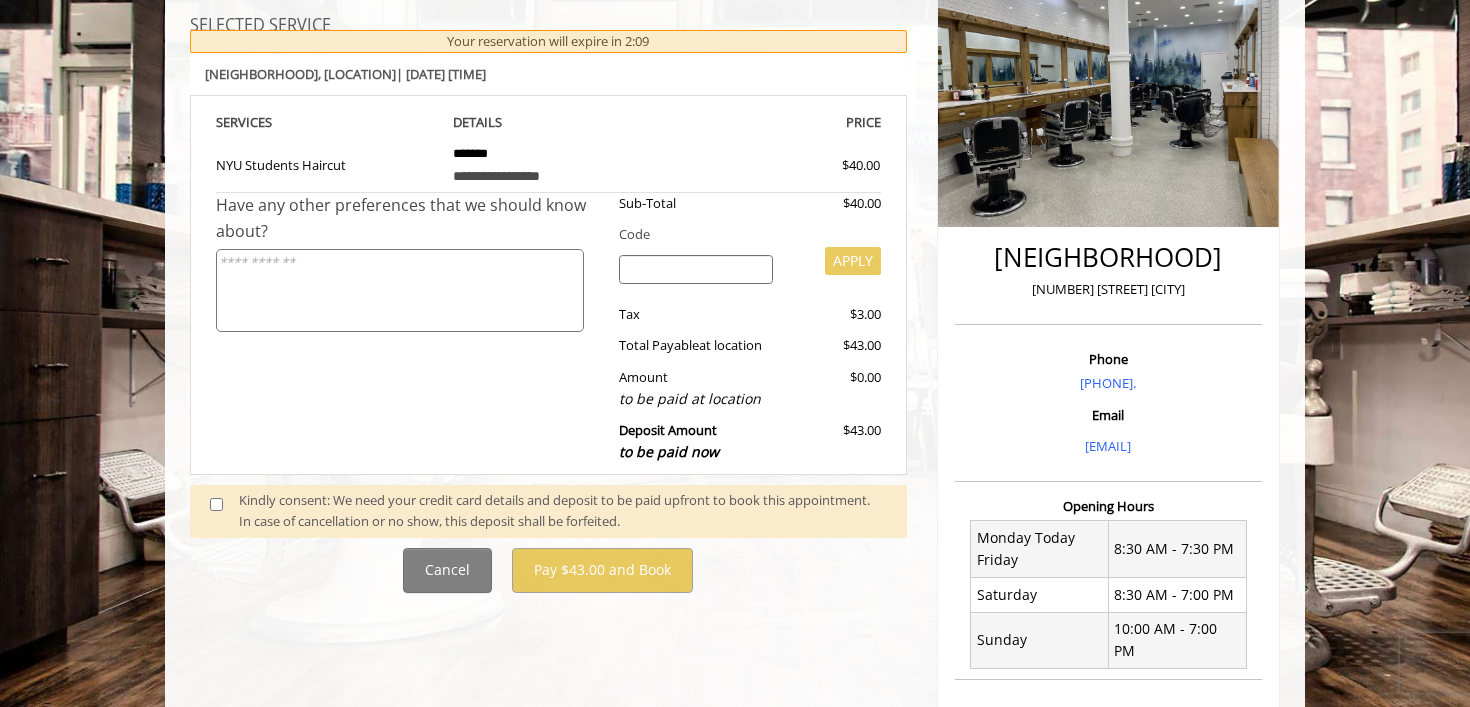 click on "**********" 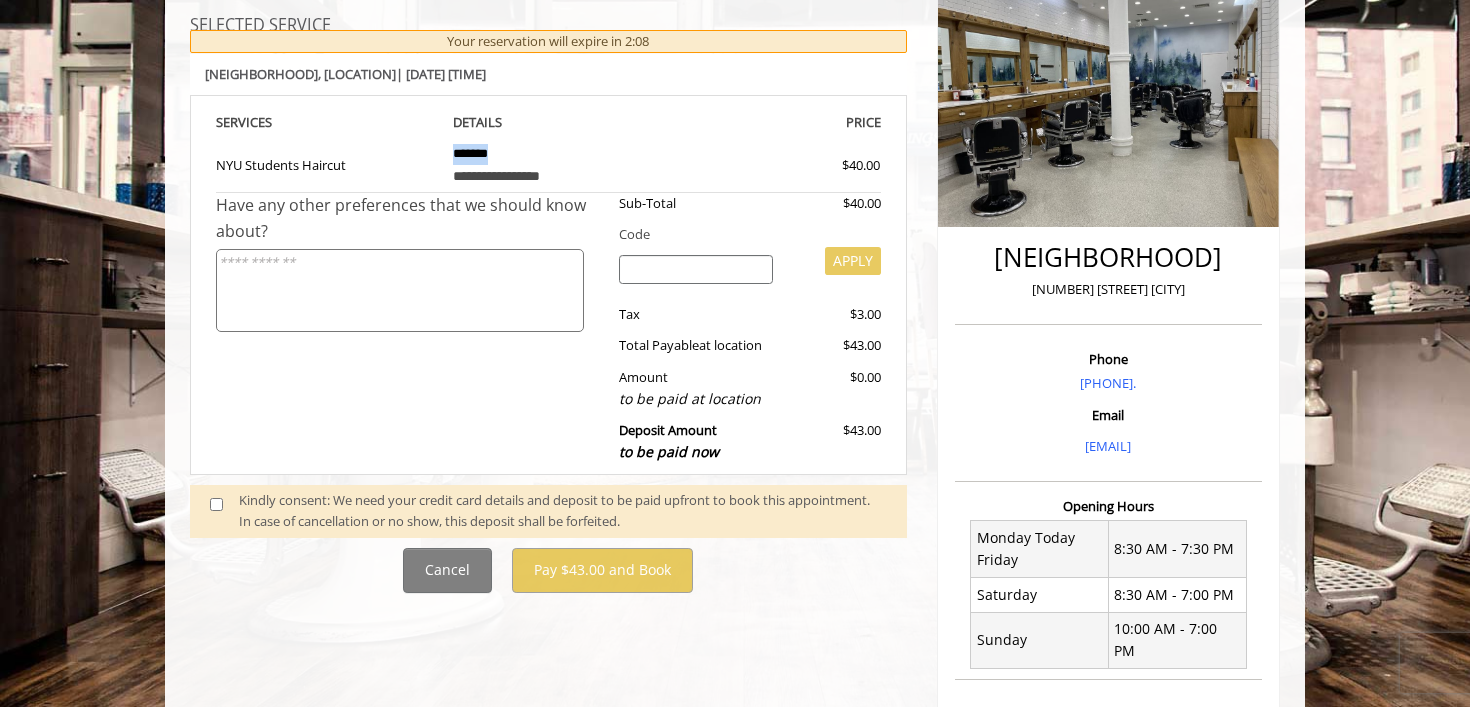 click on "**********" 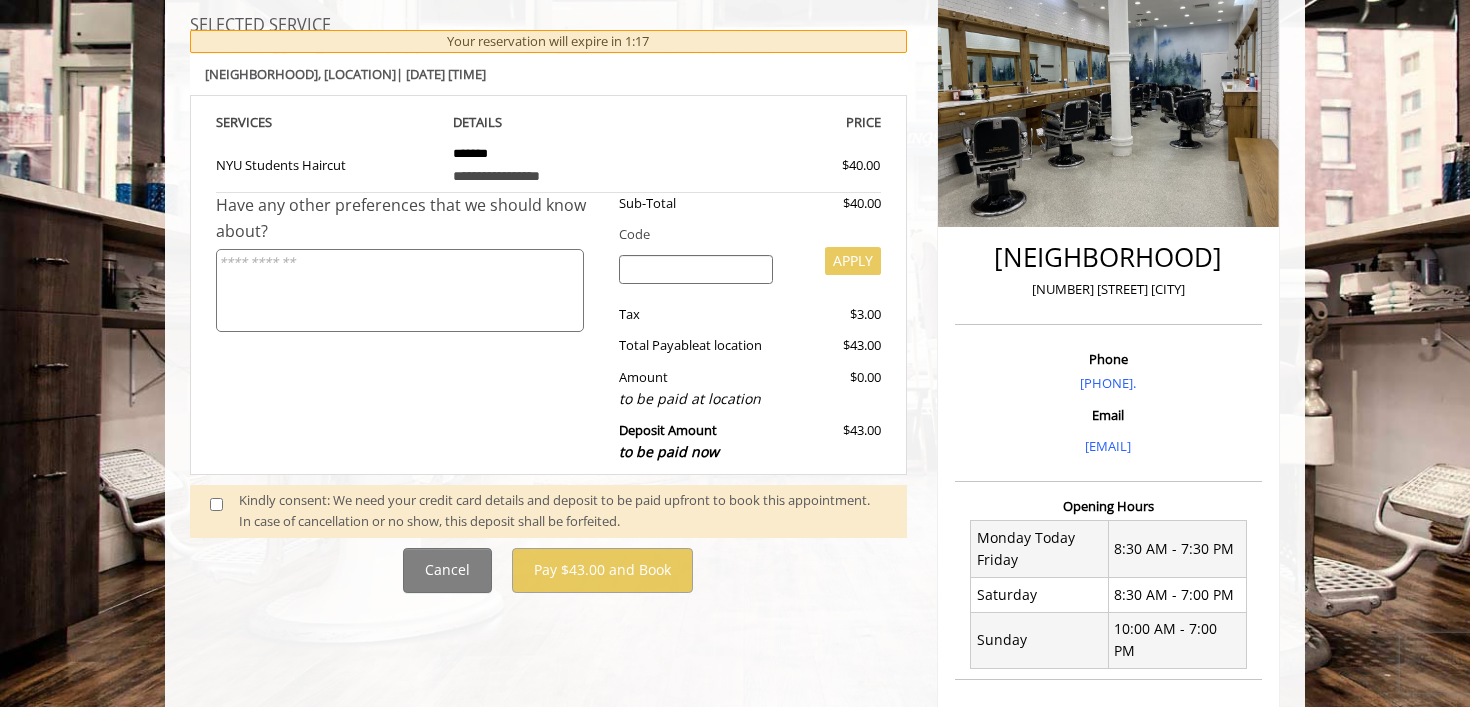 click on "$40.00" 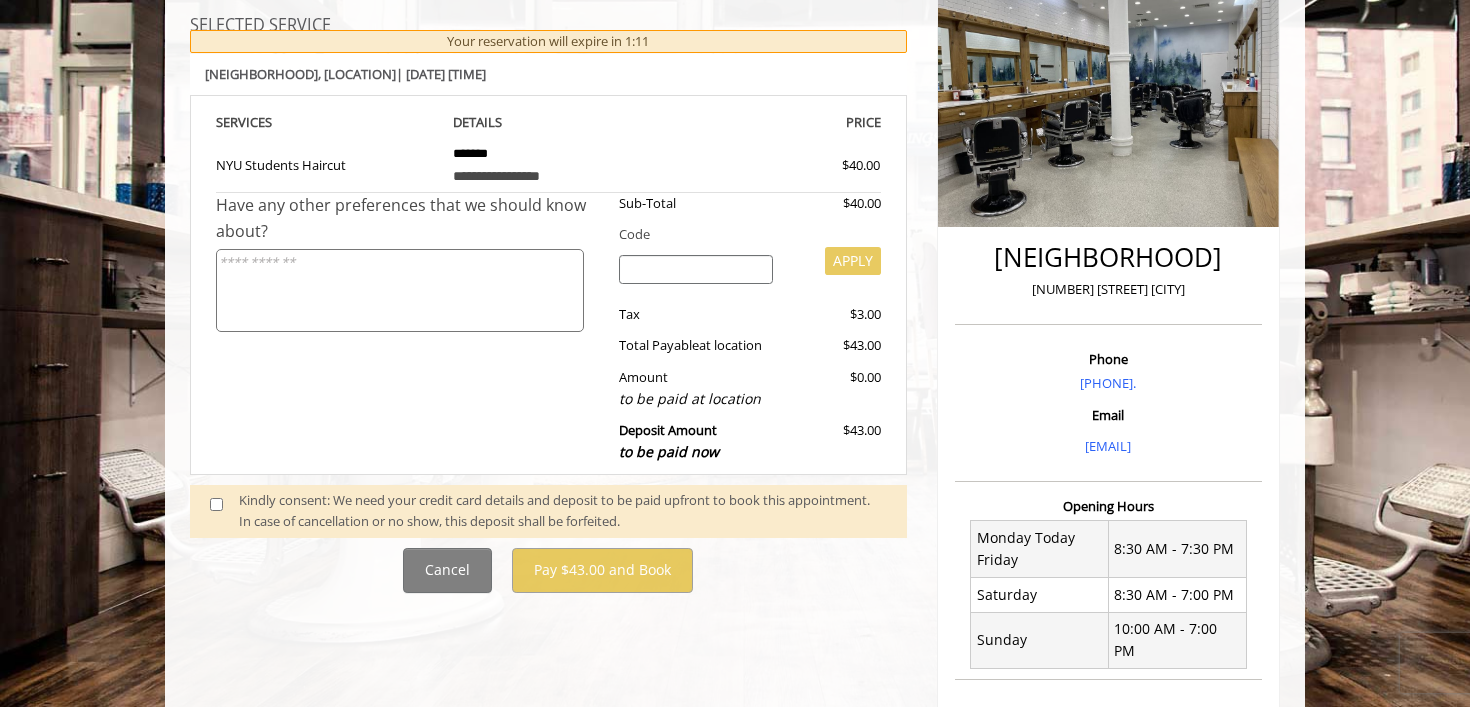 click at bounding box center [696, 270] 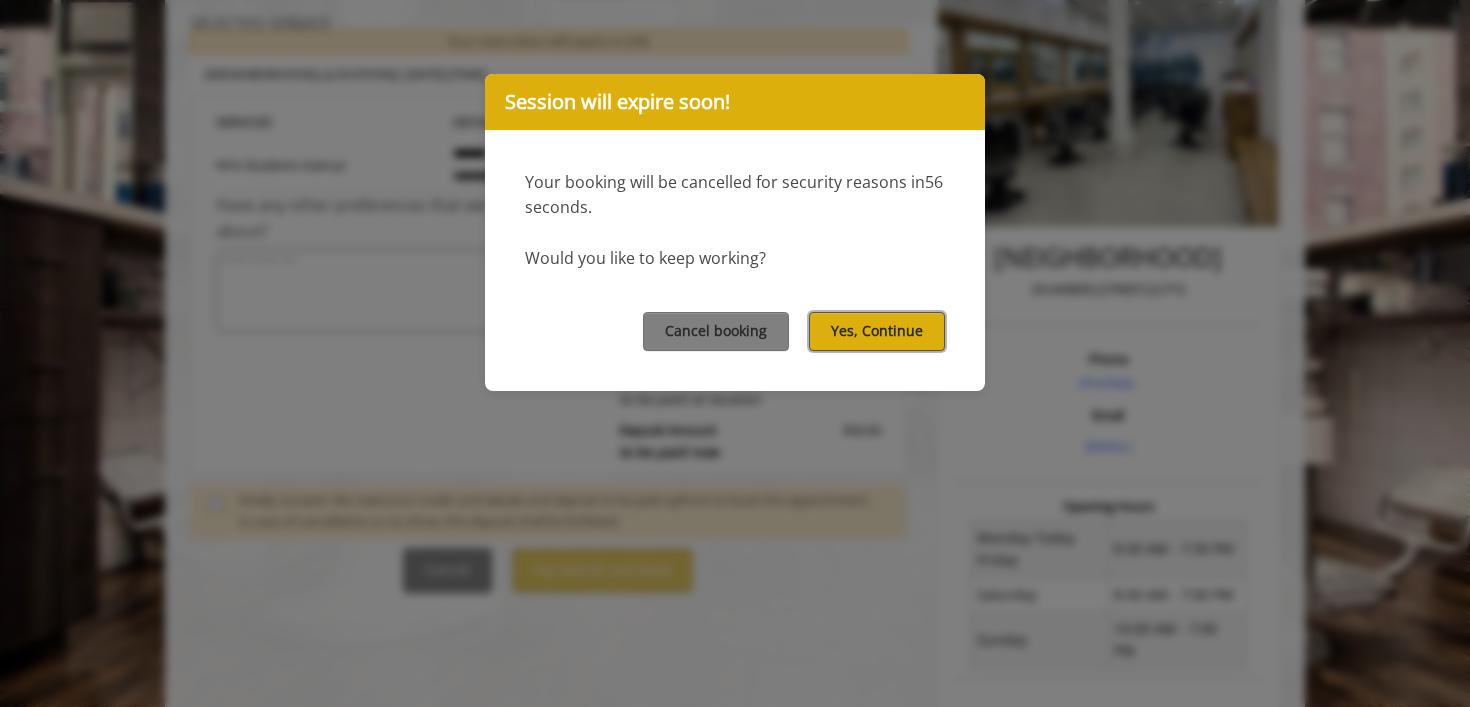 click on "Yes, Continue" at bounding box center [877, 331] 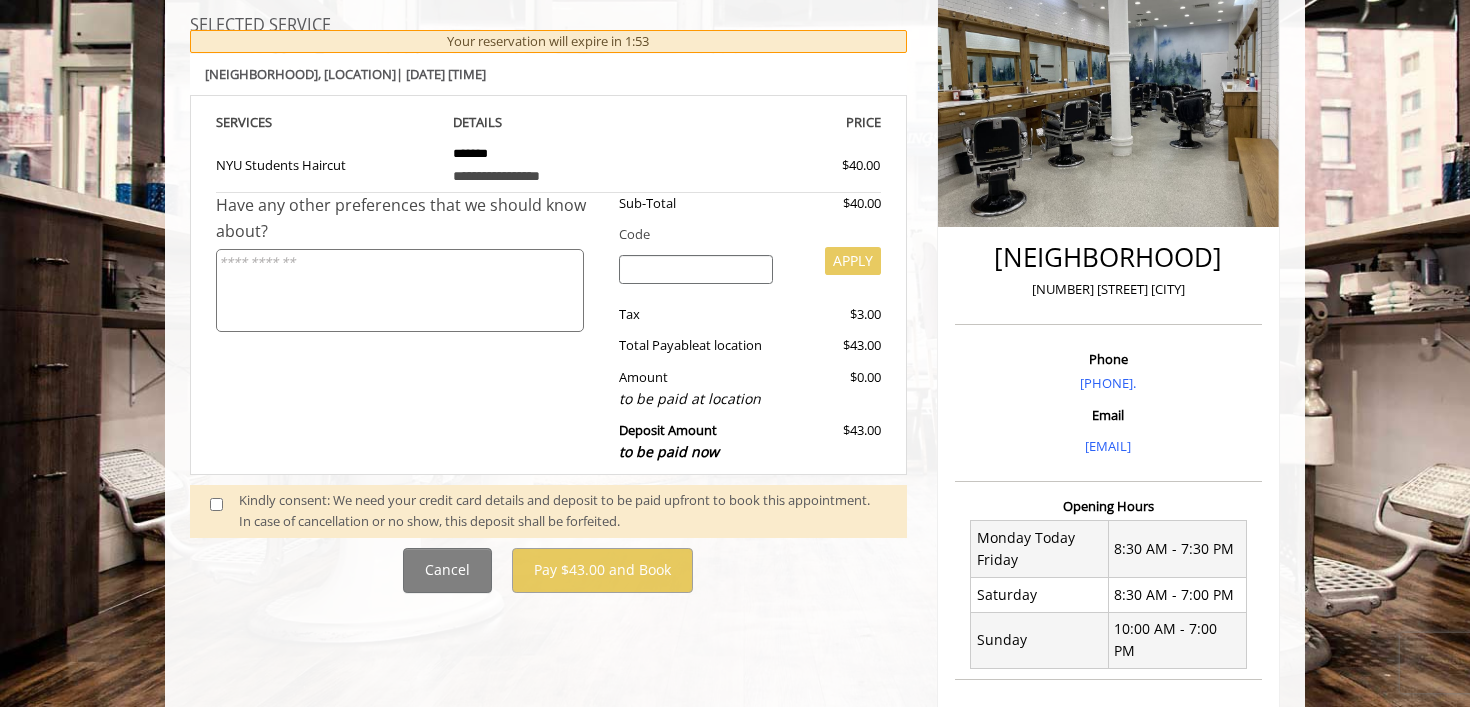 click at bounding box center (696, 270) 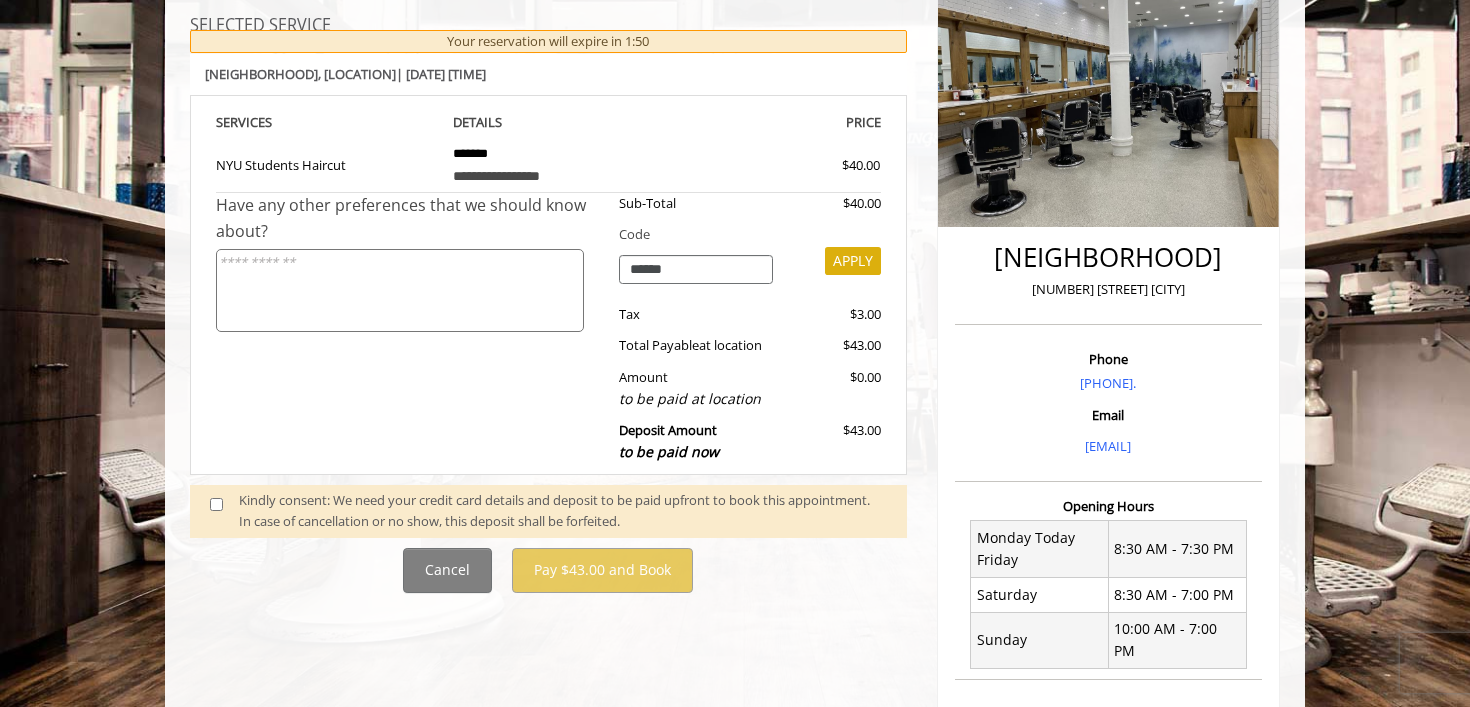 type on "******" 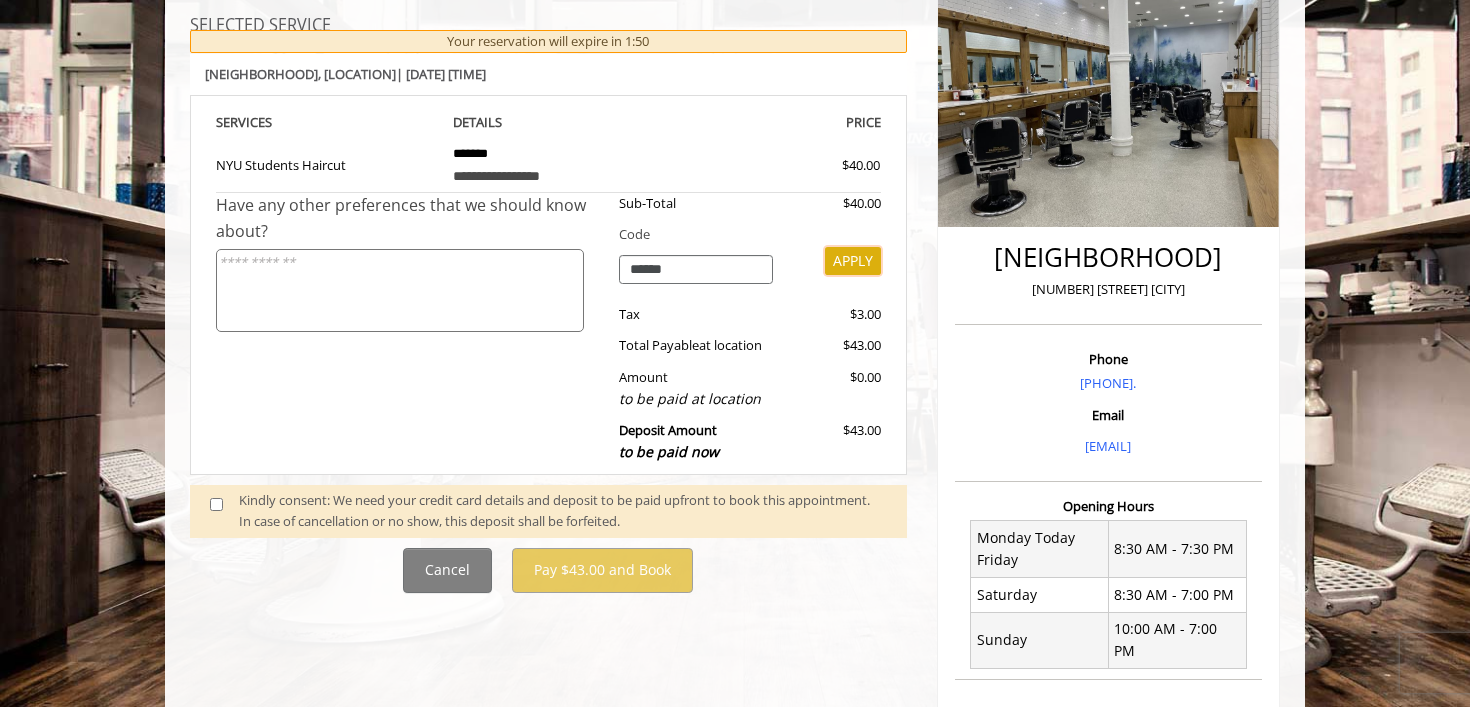 click on "APPLY" at bounding box center [853, 261] 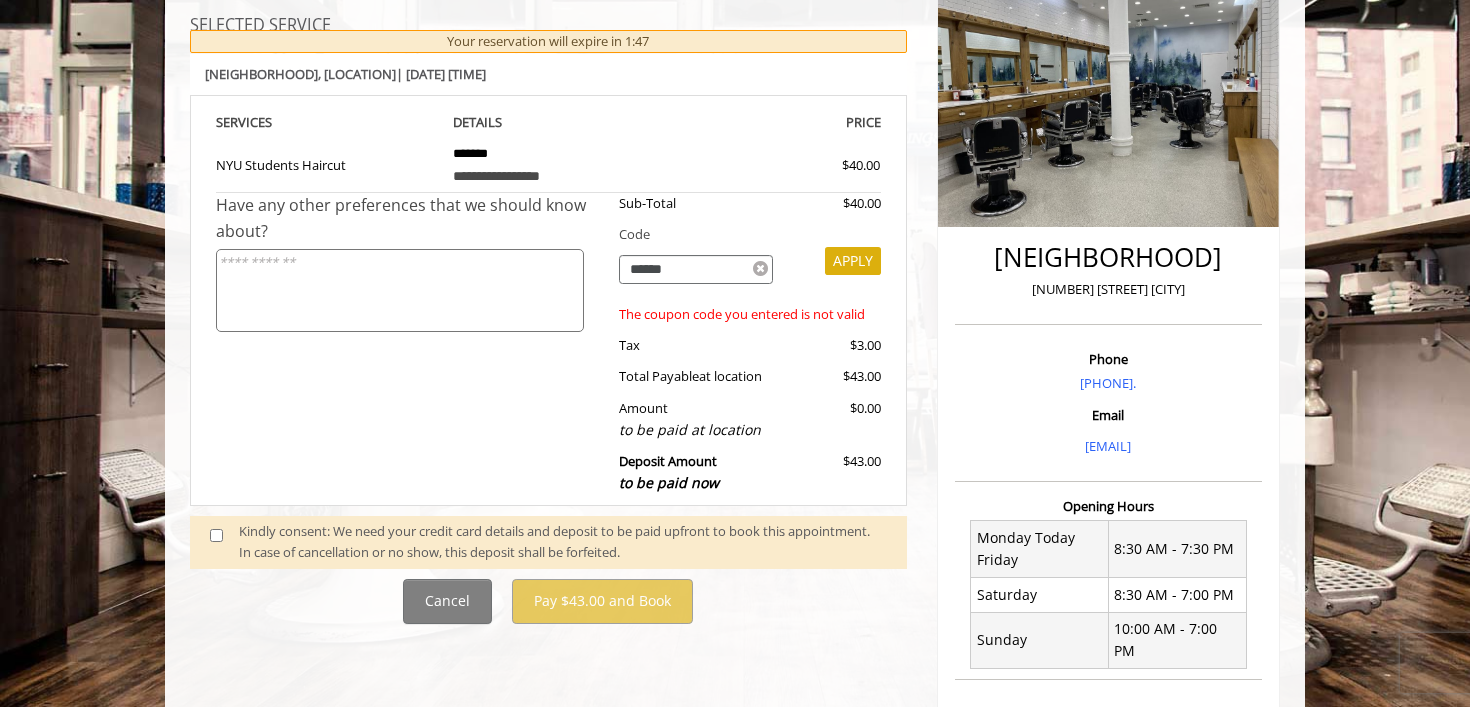 click at bounding box center [760, 269] 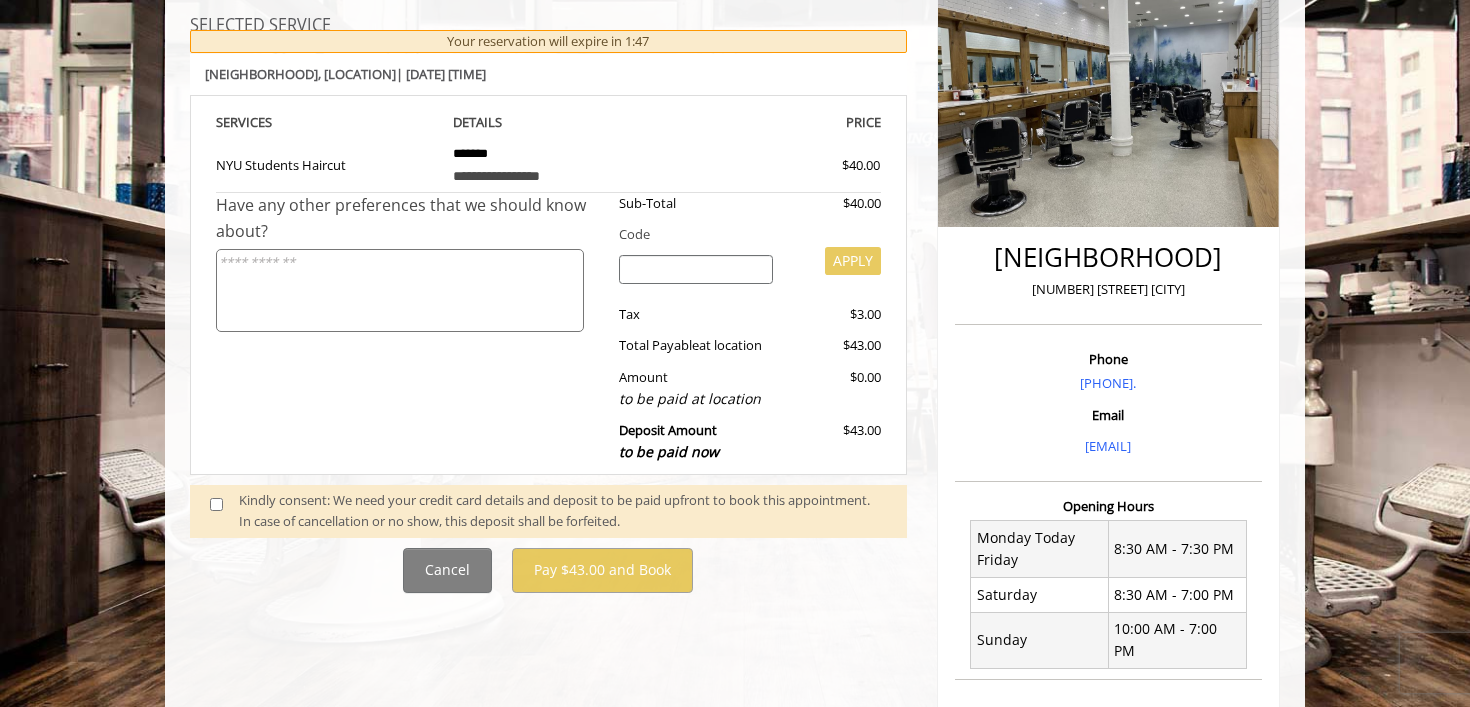 click on "Have any other preferences that we should know about?" 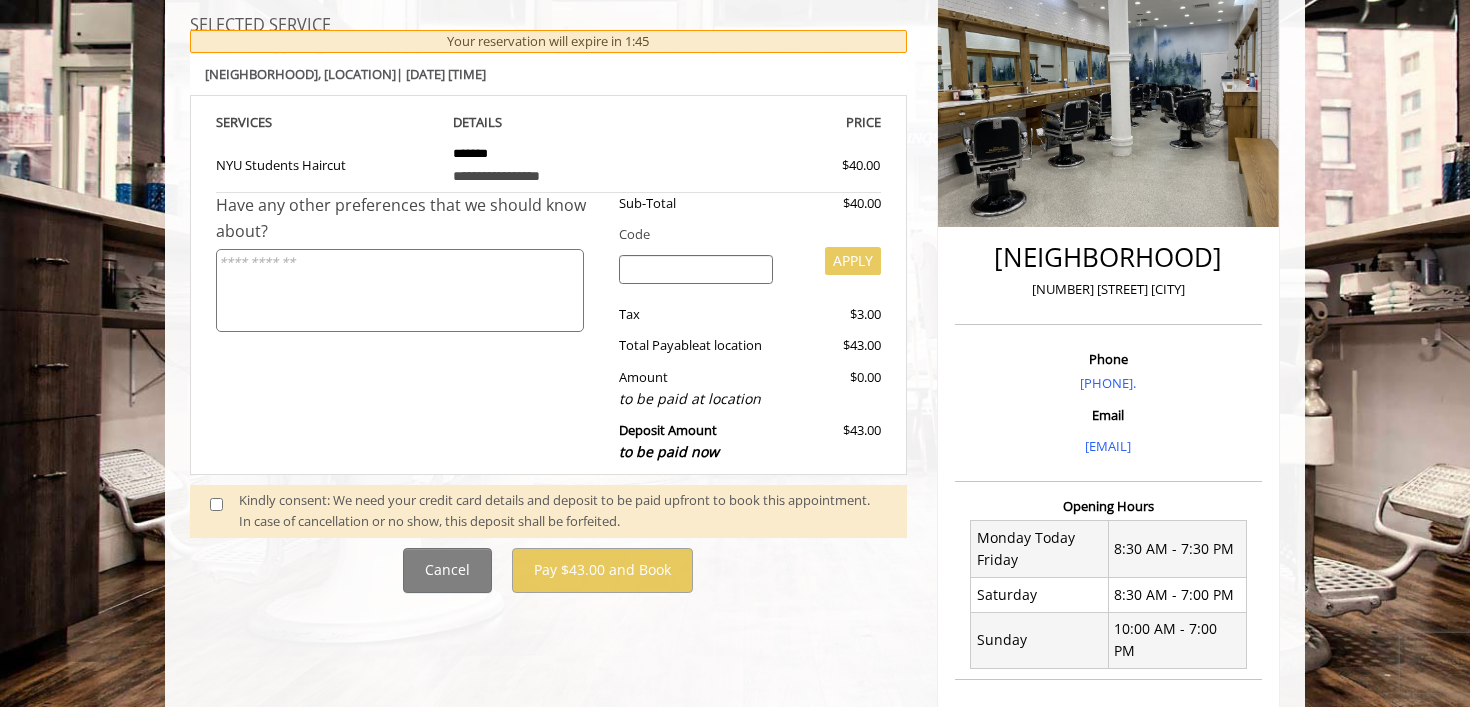 click on "Kindly consent: We need your credit card details and deposit to be paid upfront to book this appointment. In case of cancellation or no show, this deposit shall be forfeited." at bounding box center (563, 511) 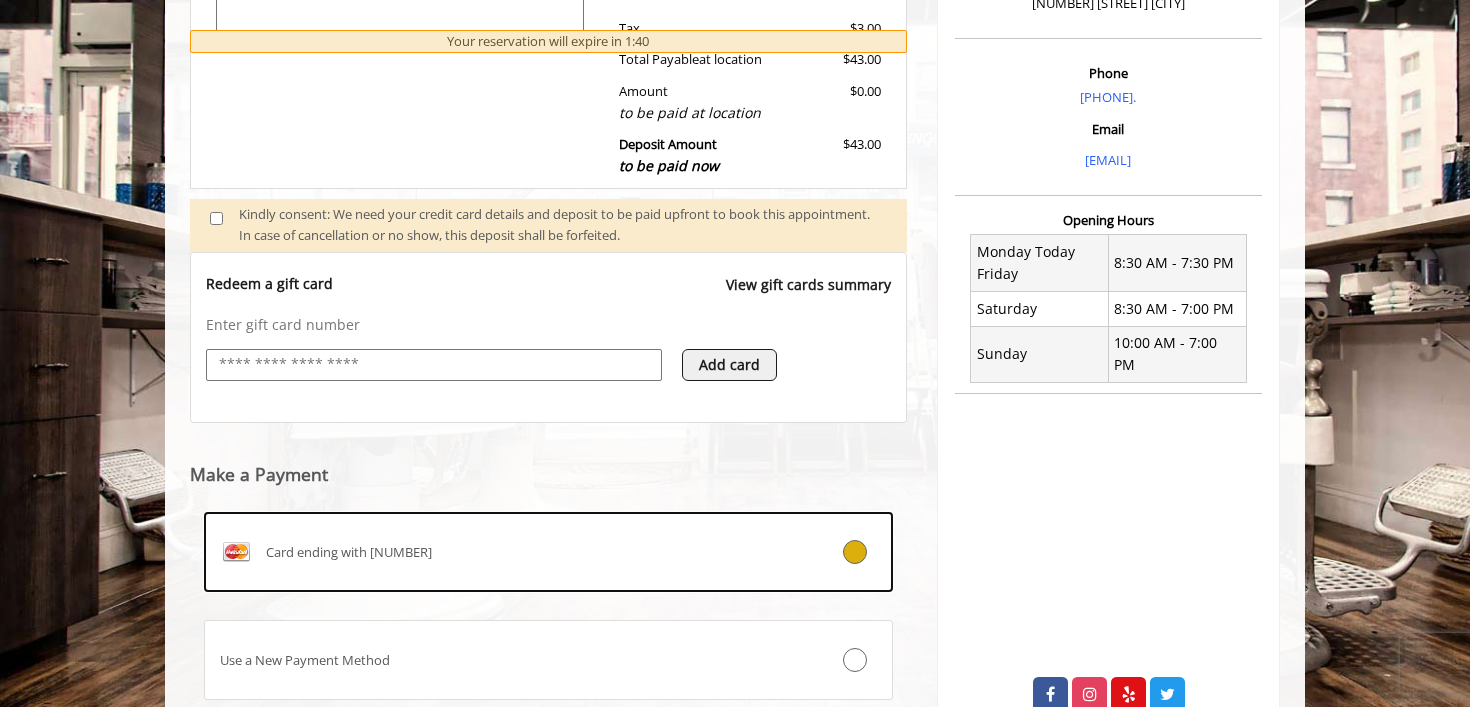 scroll, scrollTop: 587, scrollLeft: 0, axis: vertical 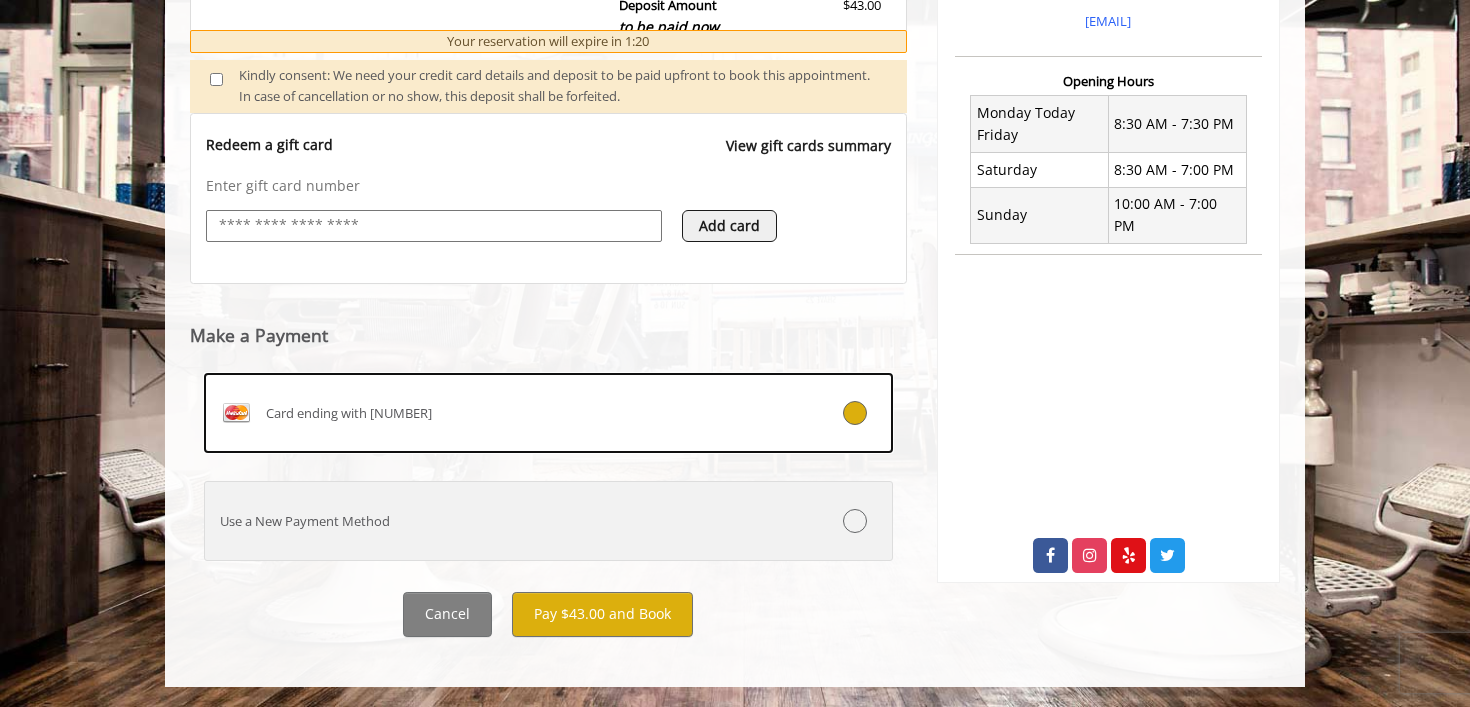 click on "Use a New Payment Method" at bounding box center (491, 521) 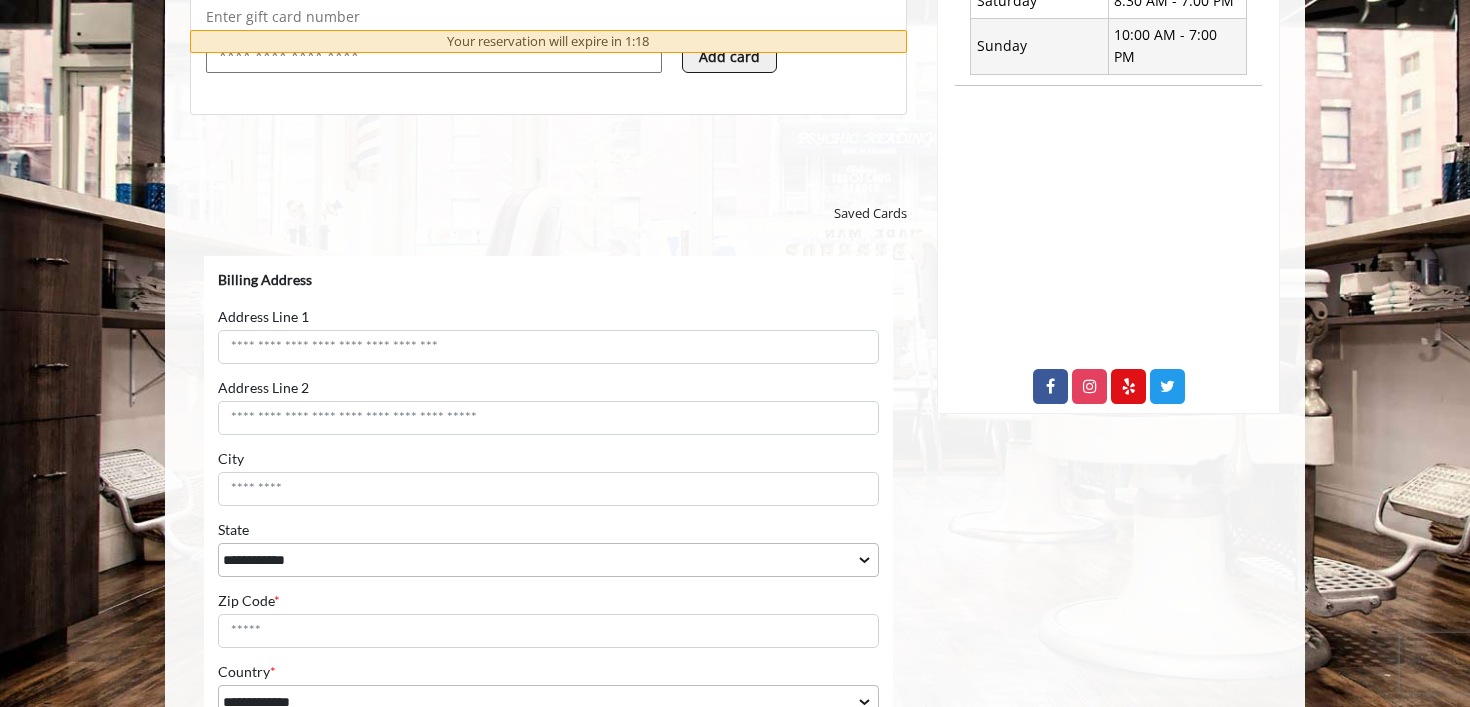 scroll, scrollTop: 891, scrollLeft: 0, axis: vertical 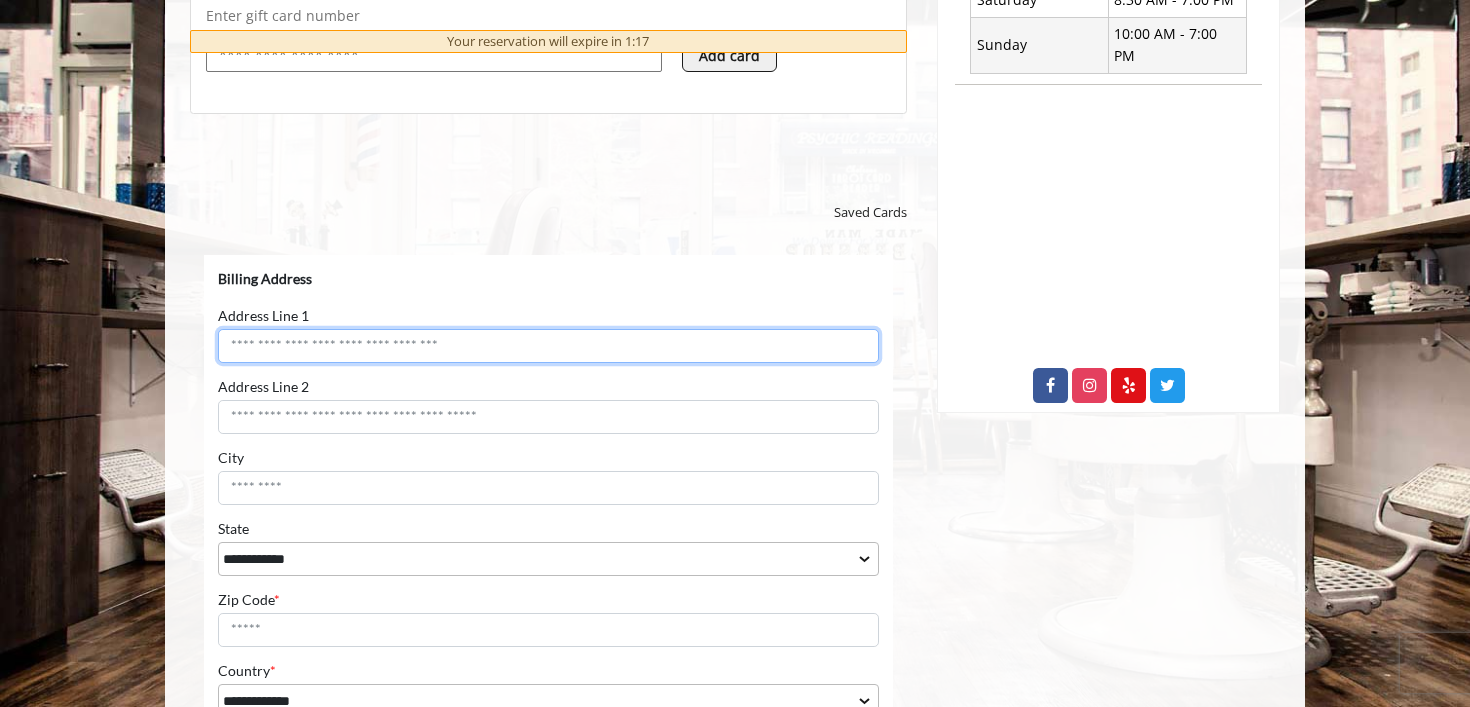 click on "Address Line 1" at bounding box center (548, 345) 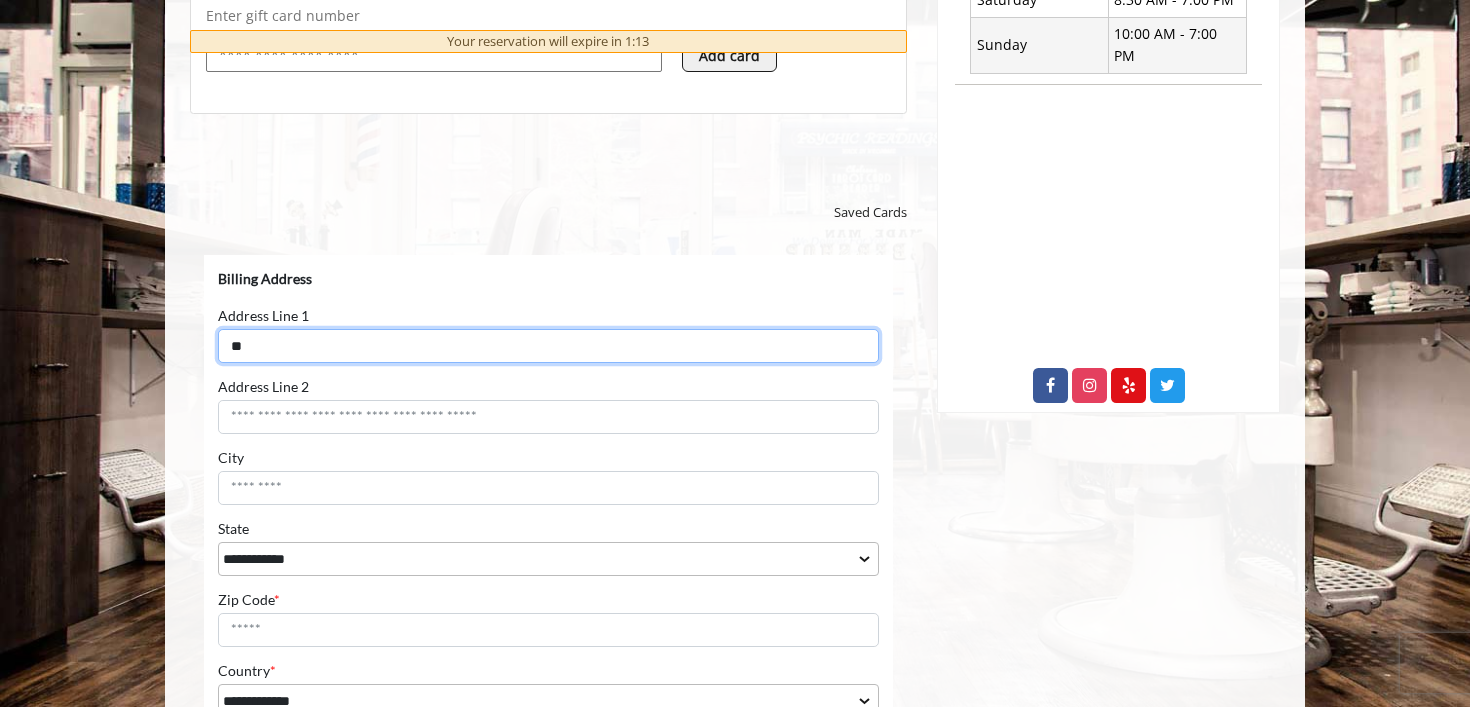 type on "*" 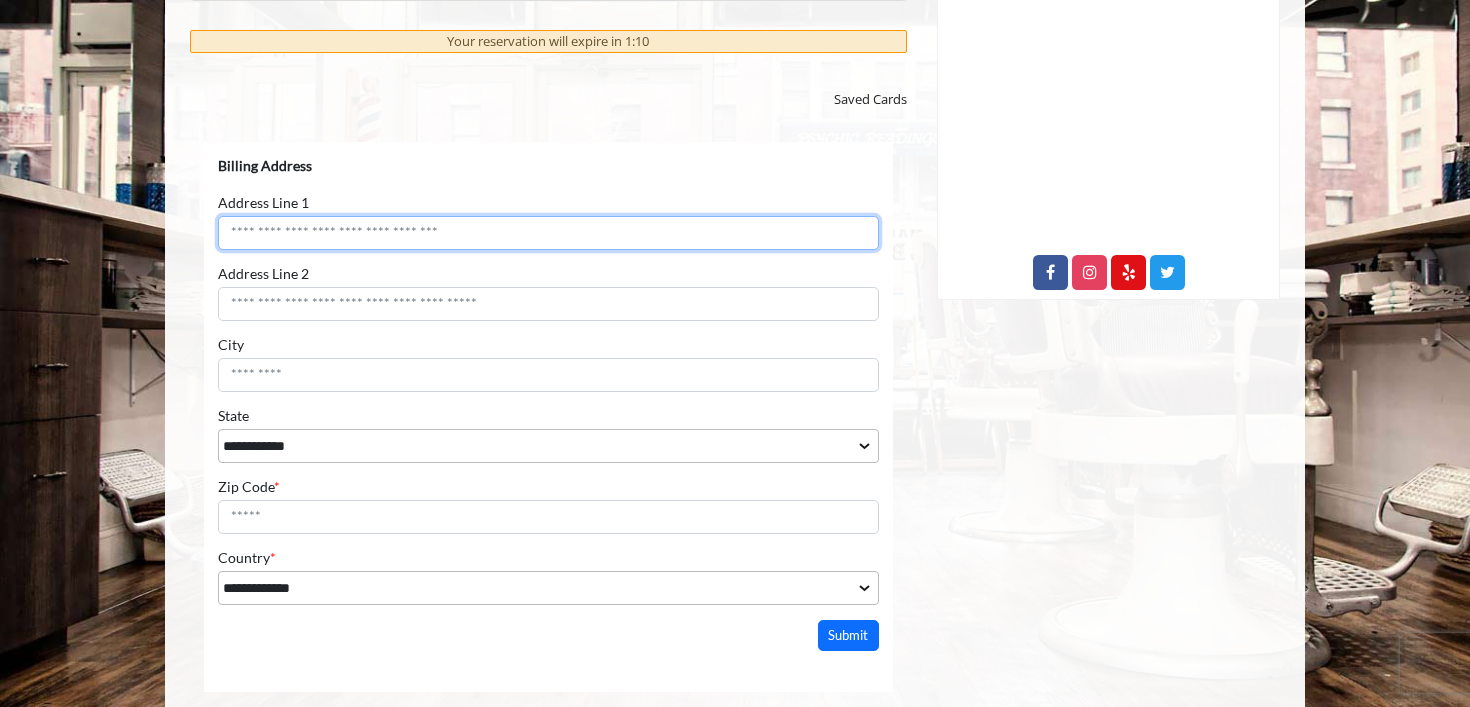 scroll, scrollTop: 1009, scrollLeft: 0, axis: vertical 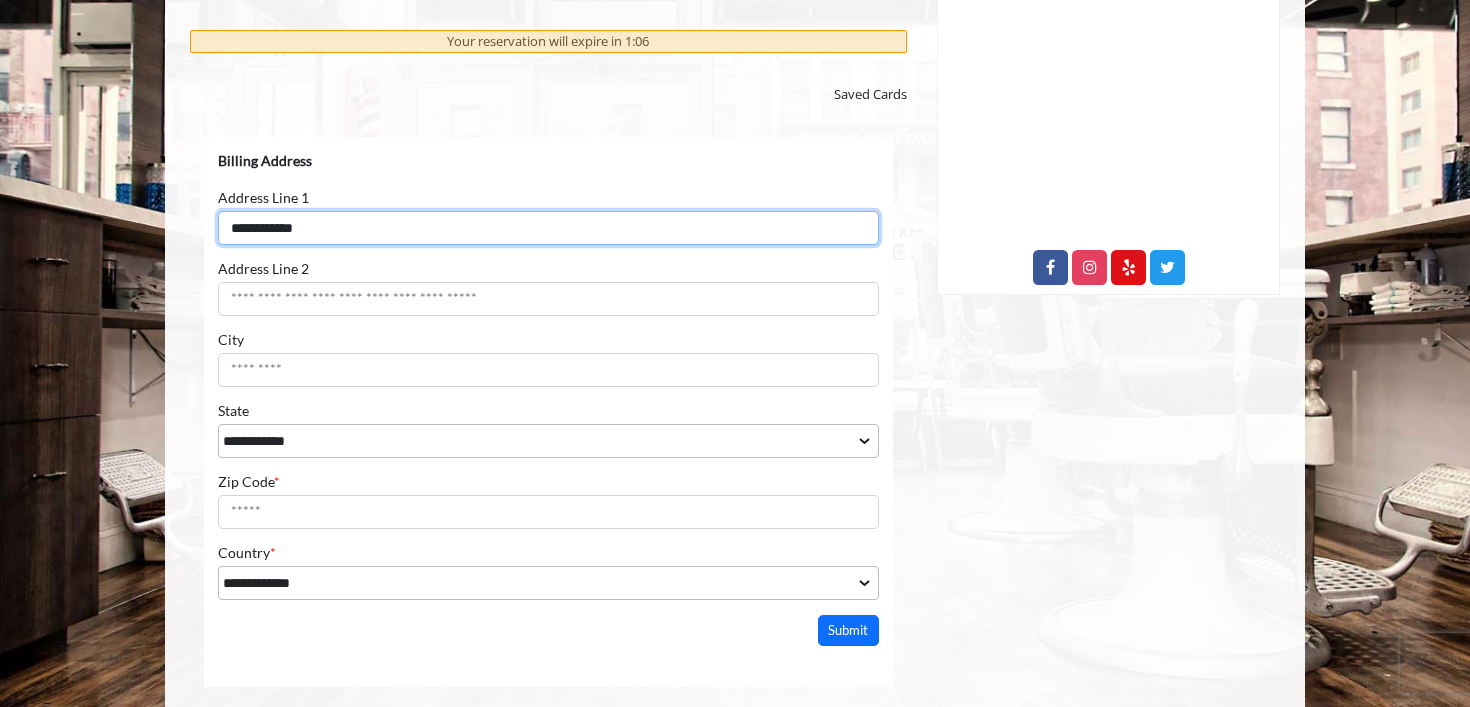 type on "**********" 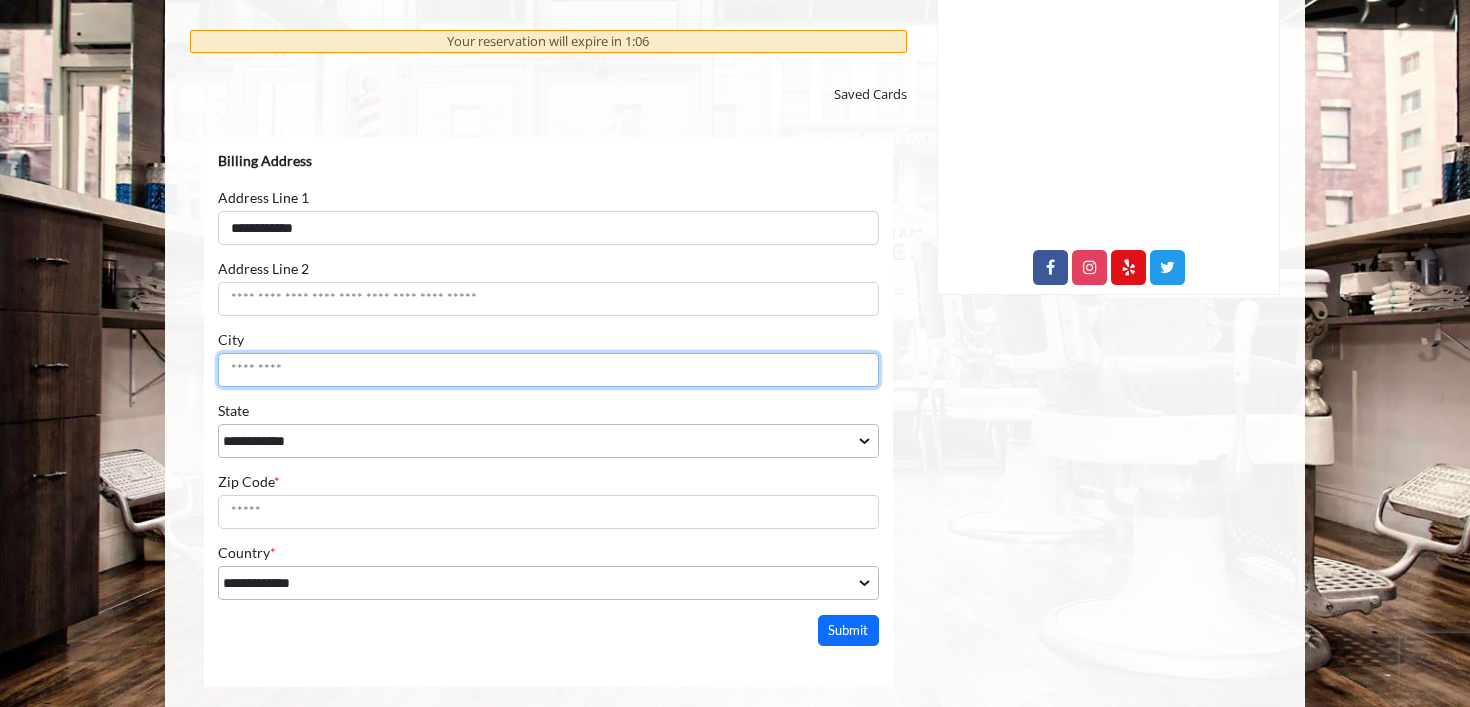 click on "City" at bounding box center (548, 369) 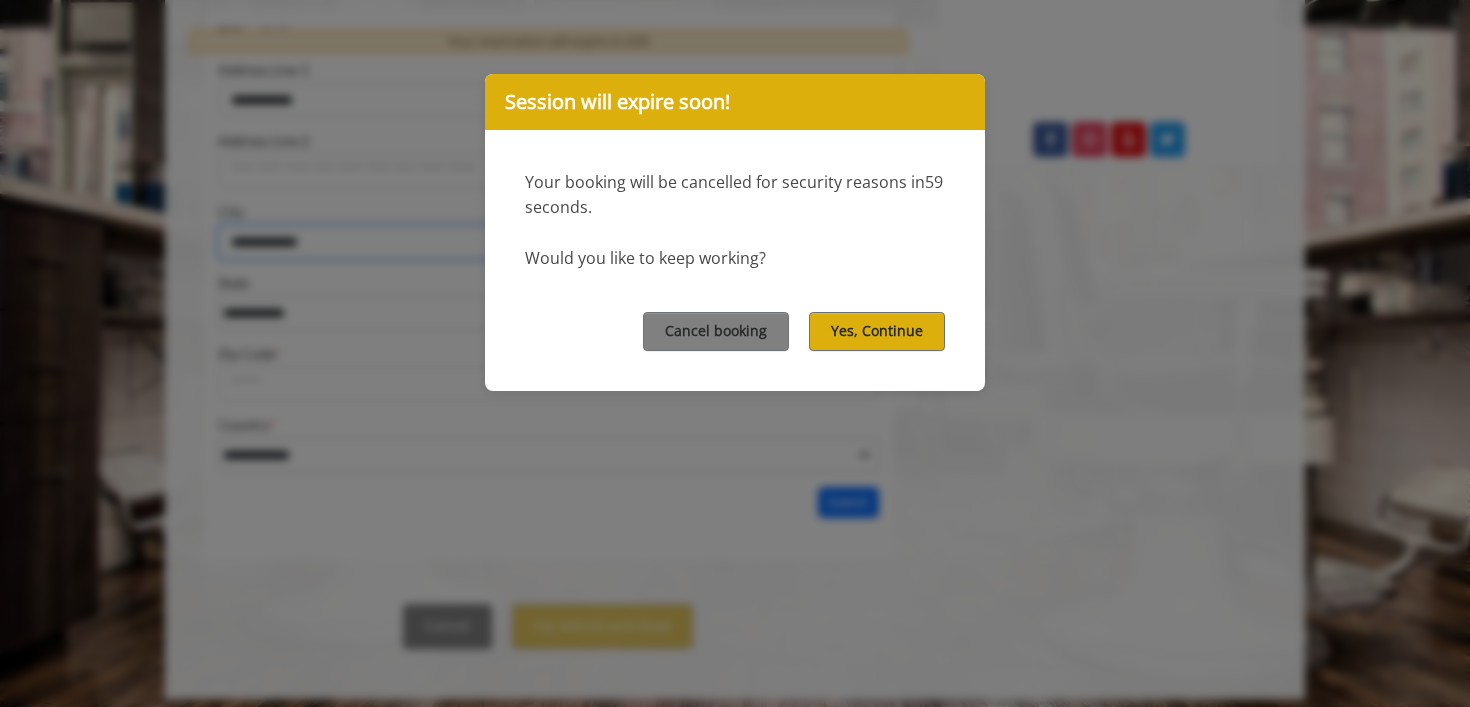 scroll, scrollTop: 1136, scrollLeft: 0, axis: vertical 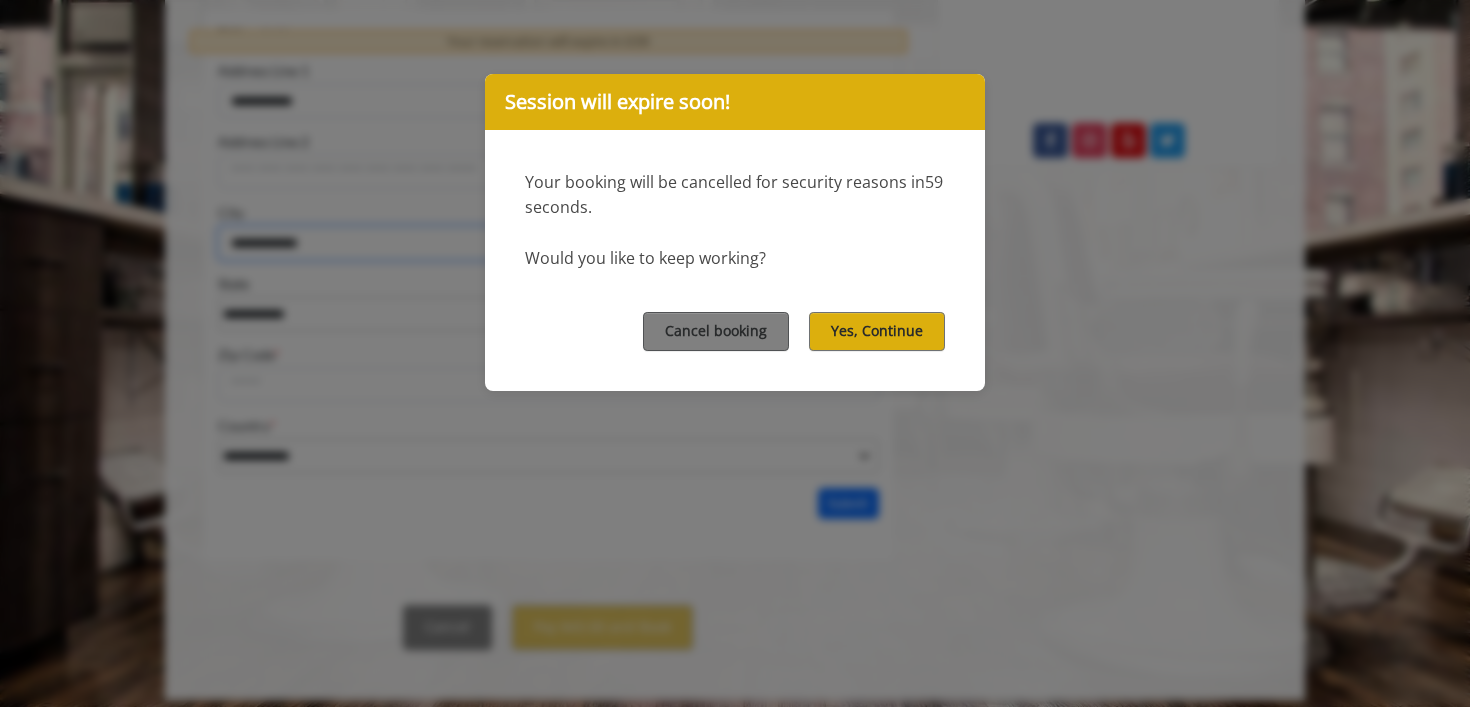 type on "**********" 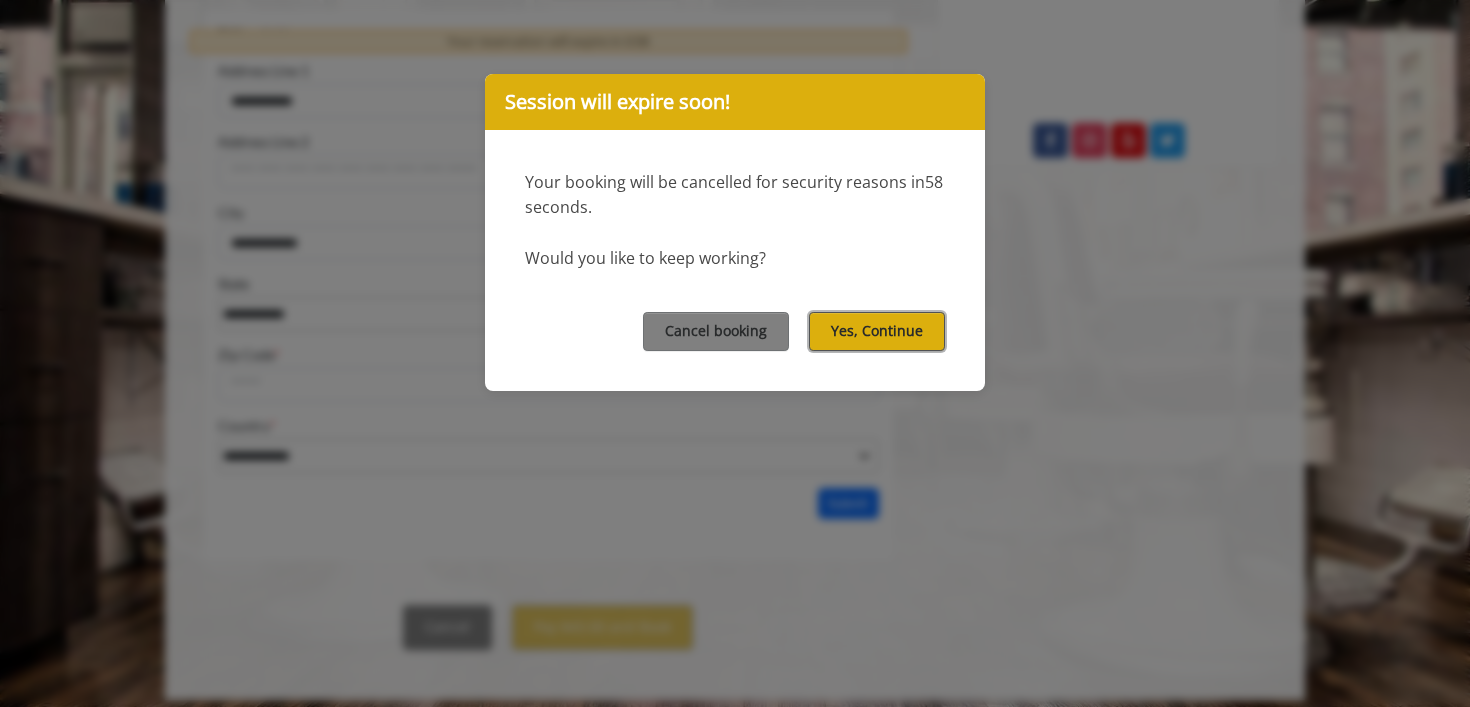 click on "Yes, Continue" at bounding box center [877, 331] 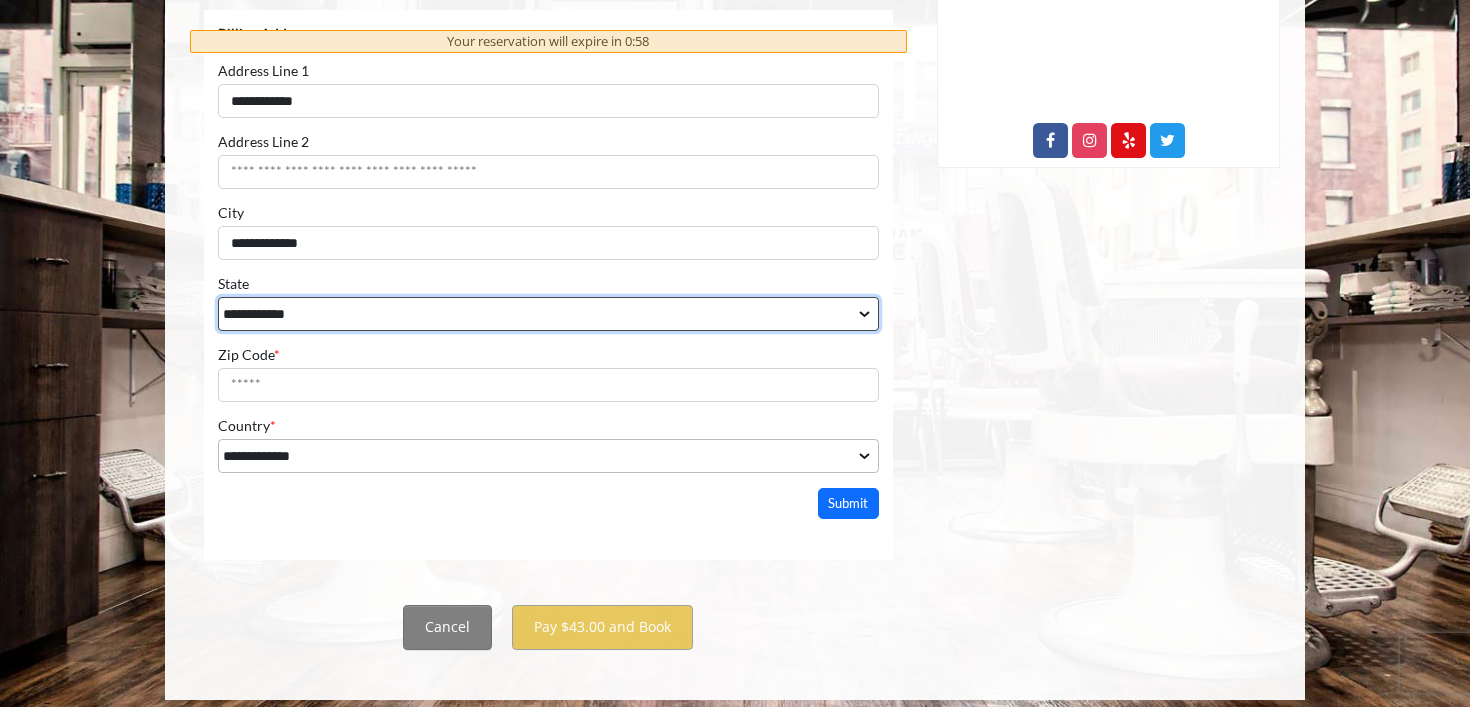 click on "**********" at bounding box center (548, 313) 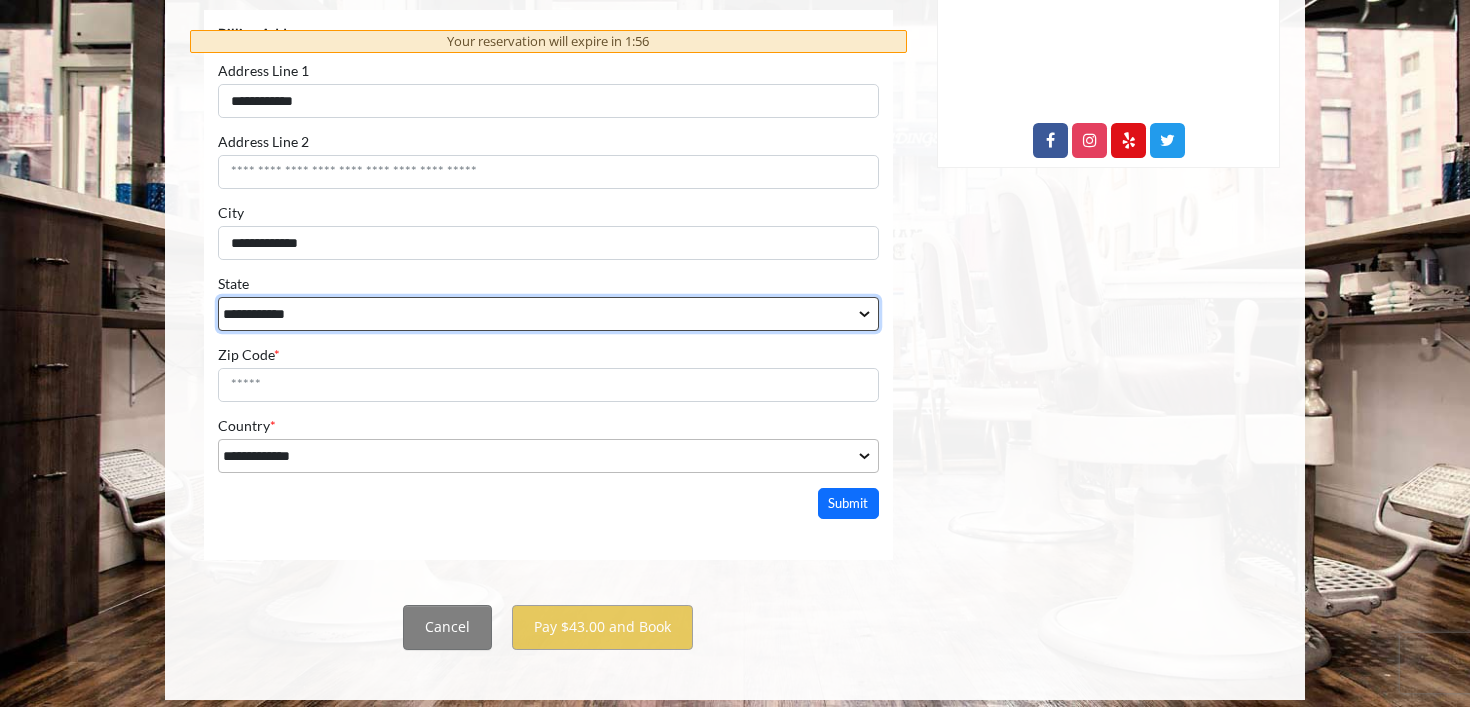 select on "**" 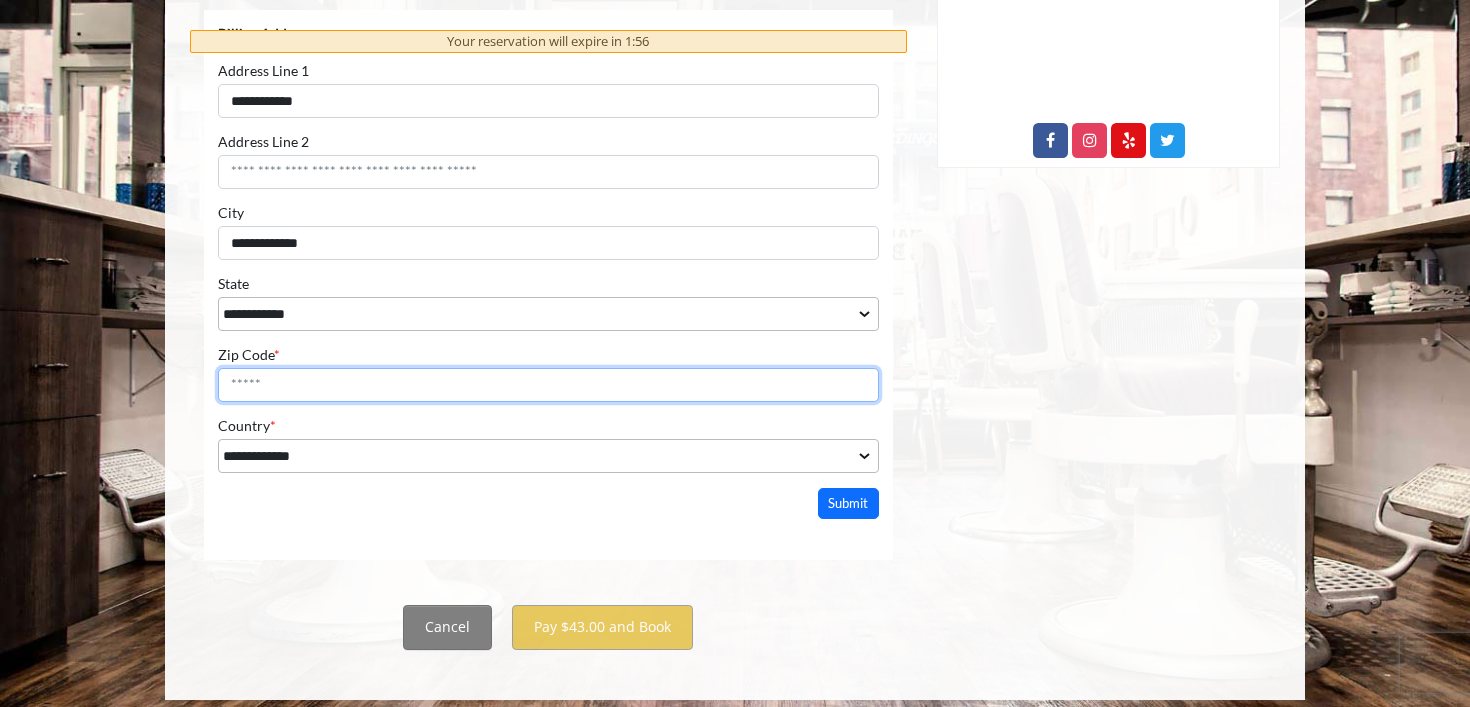 click on "Zip Code  *" at bounding box center (548, 384) 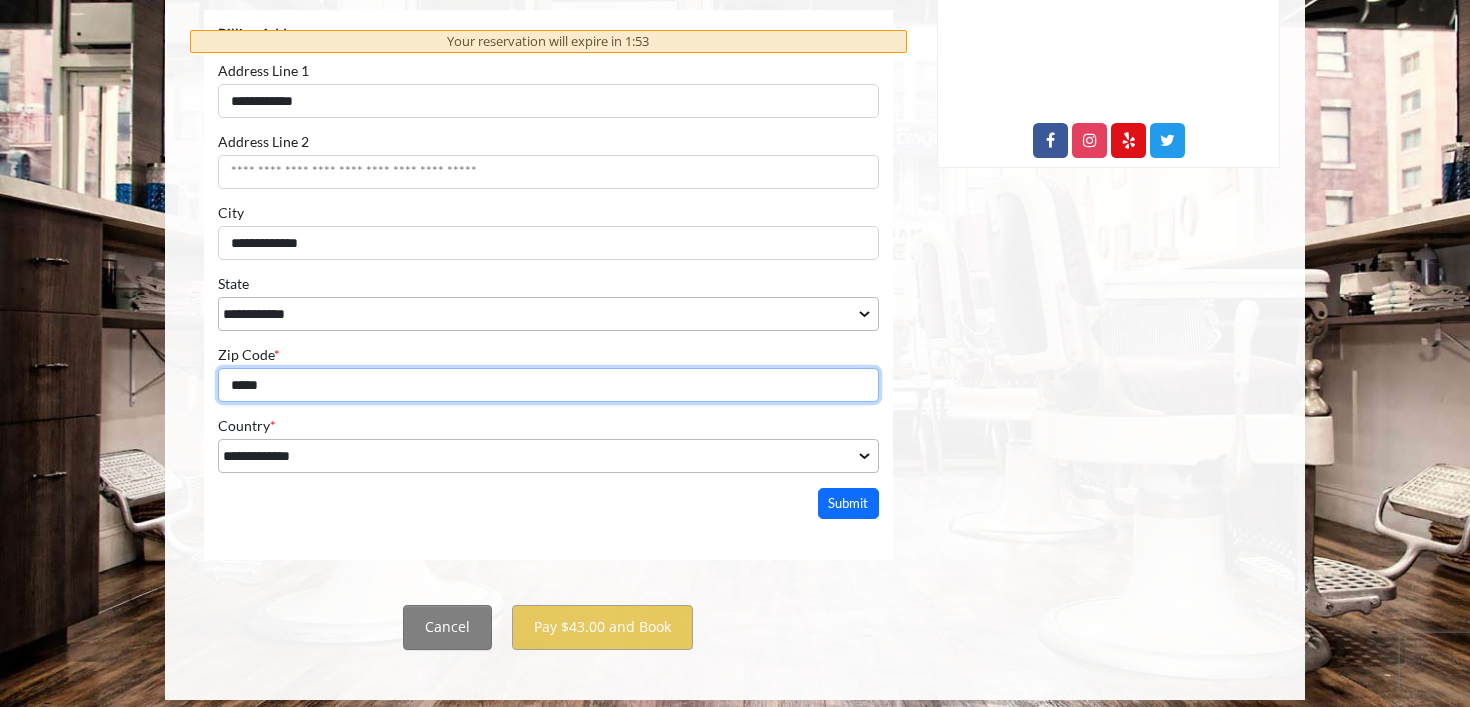 type on "*****" 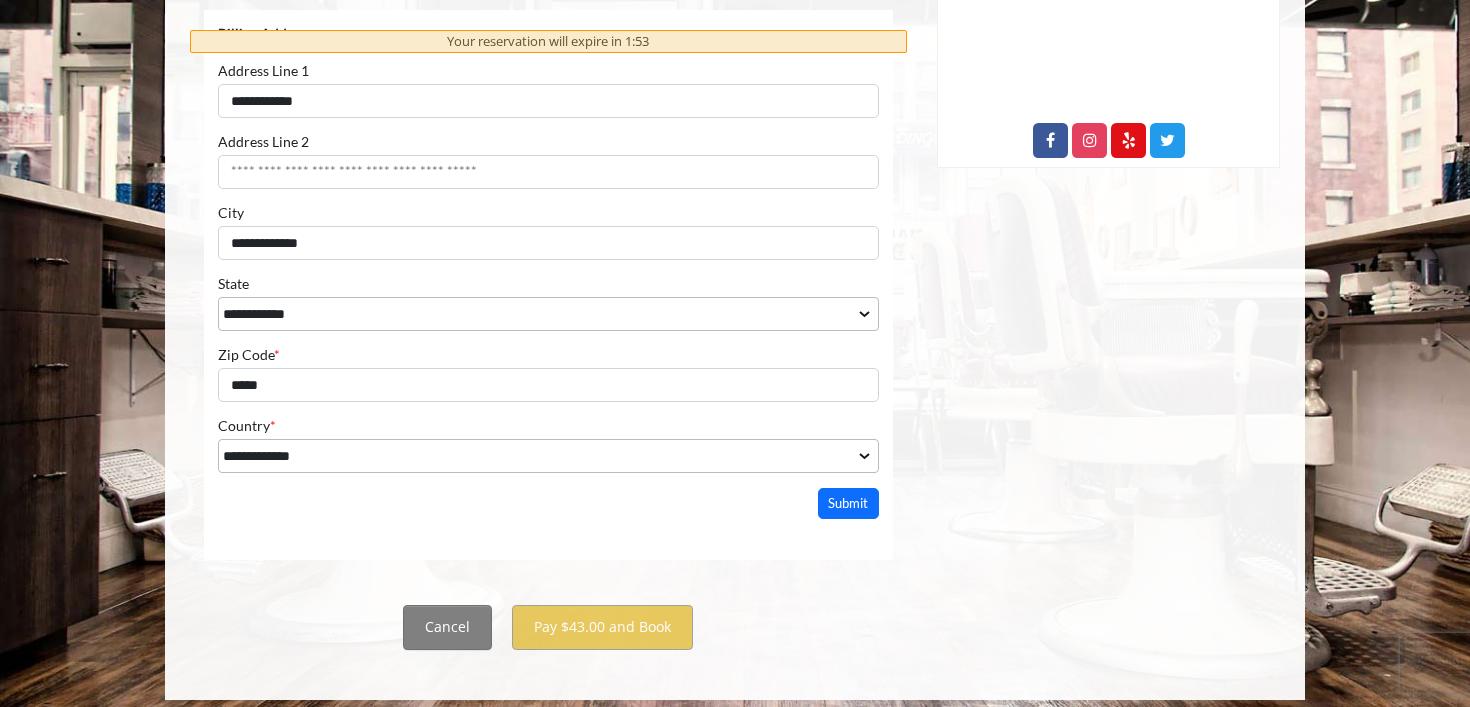 click on "**********" at bounding box center [548, 263] 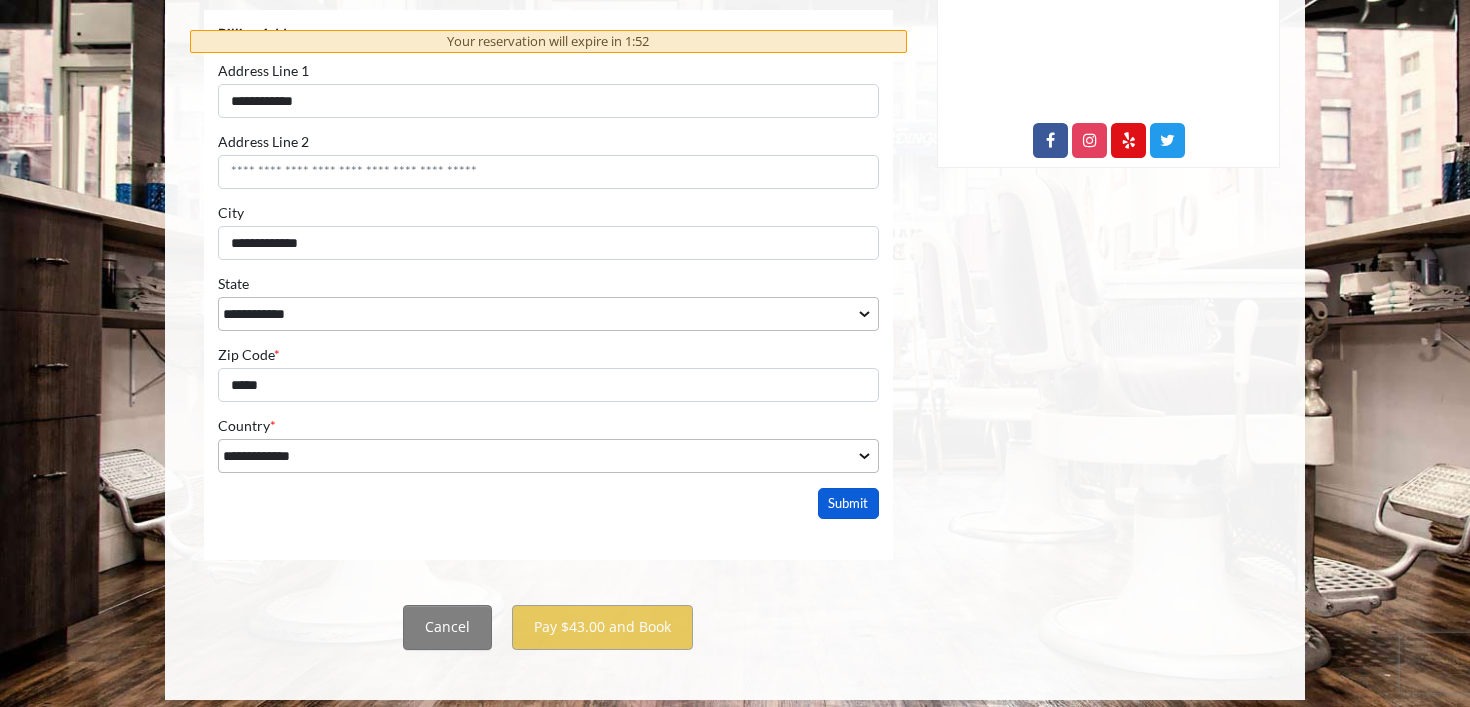 click on "Submit" at bounding box center [849, 502] 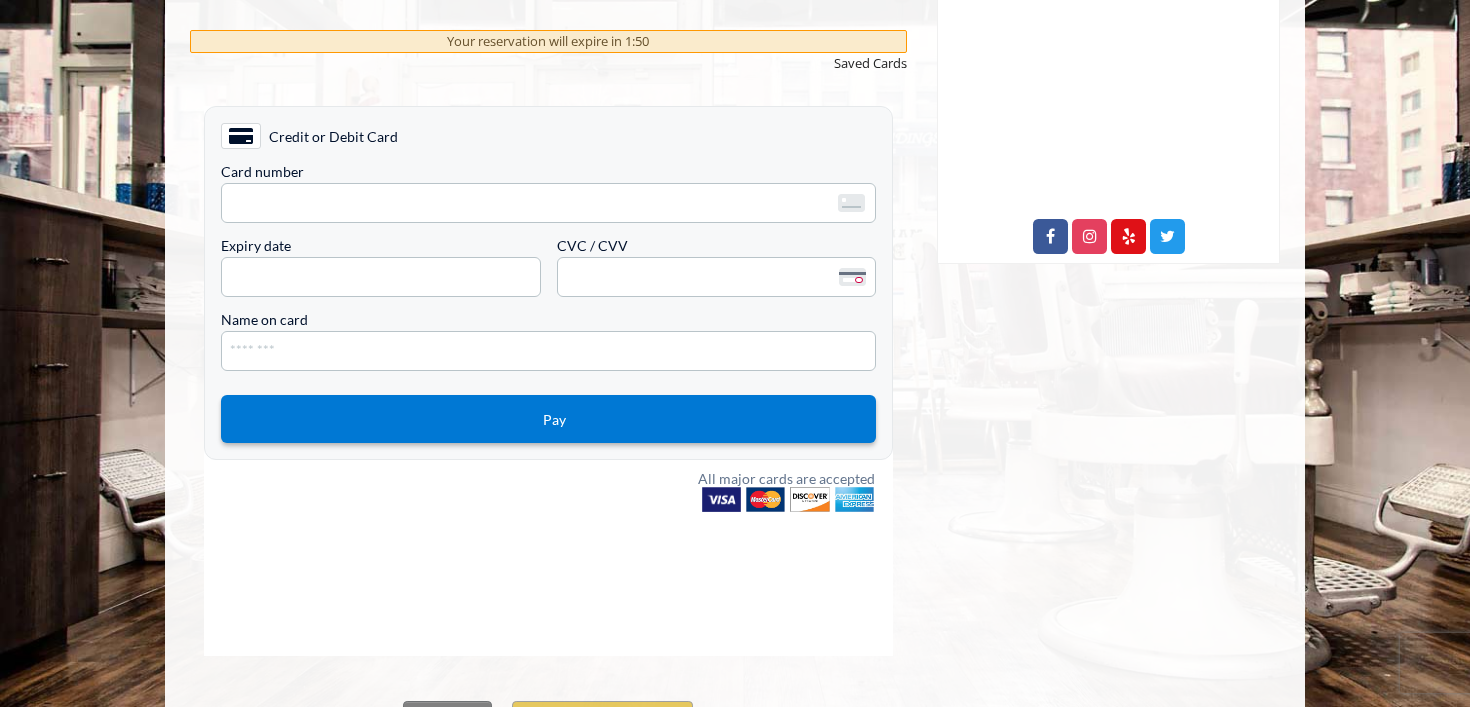 scroll, scrollTop: 1008, scrollLeft: 0, axis: vertical 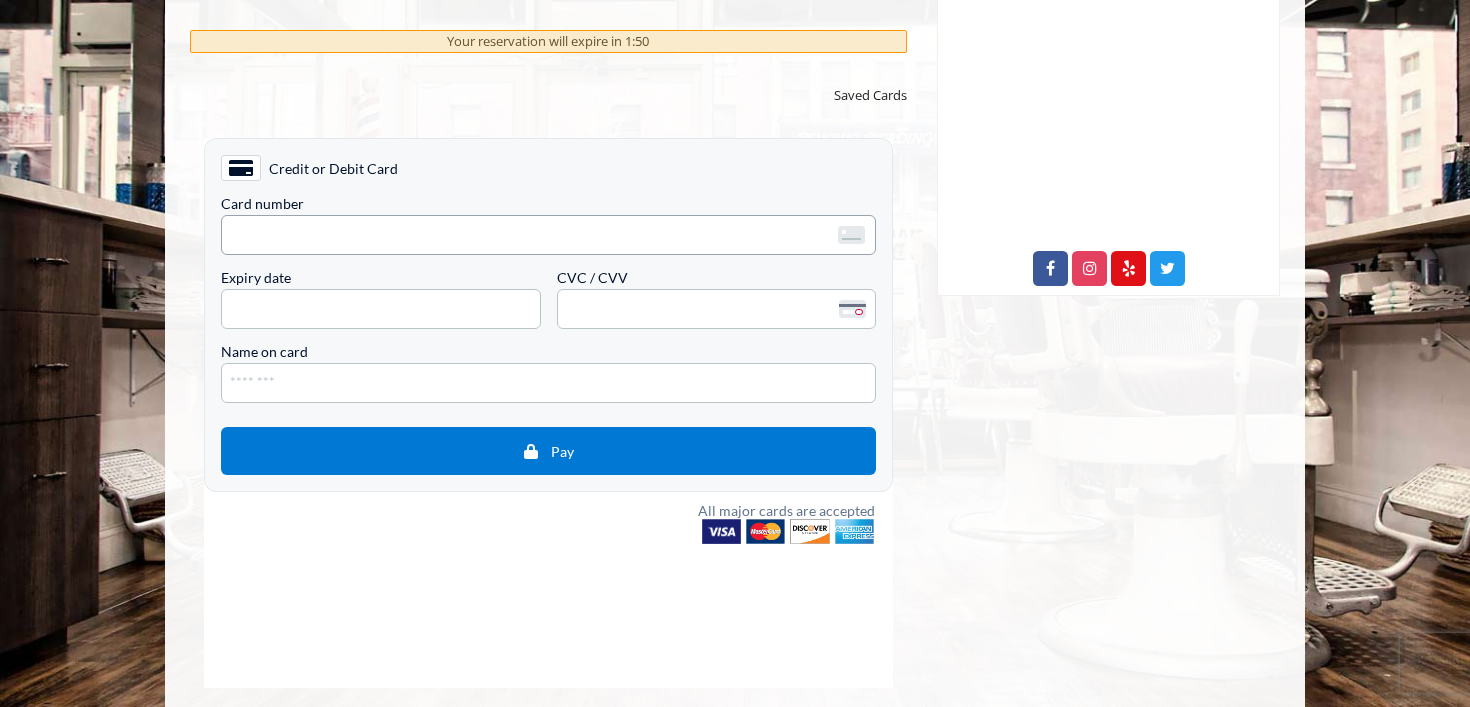 click on "<p>Your browser does not support iframes.</p>" at bounding box center [548, 234] 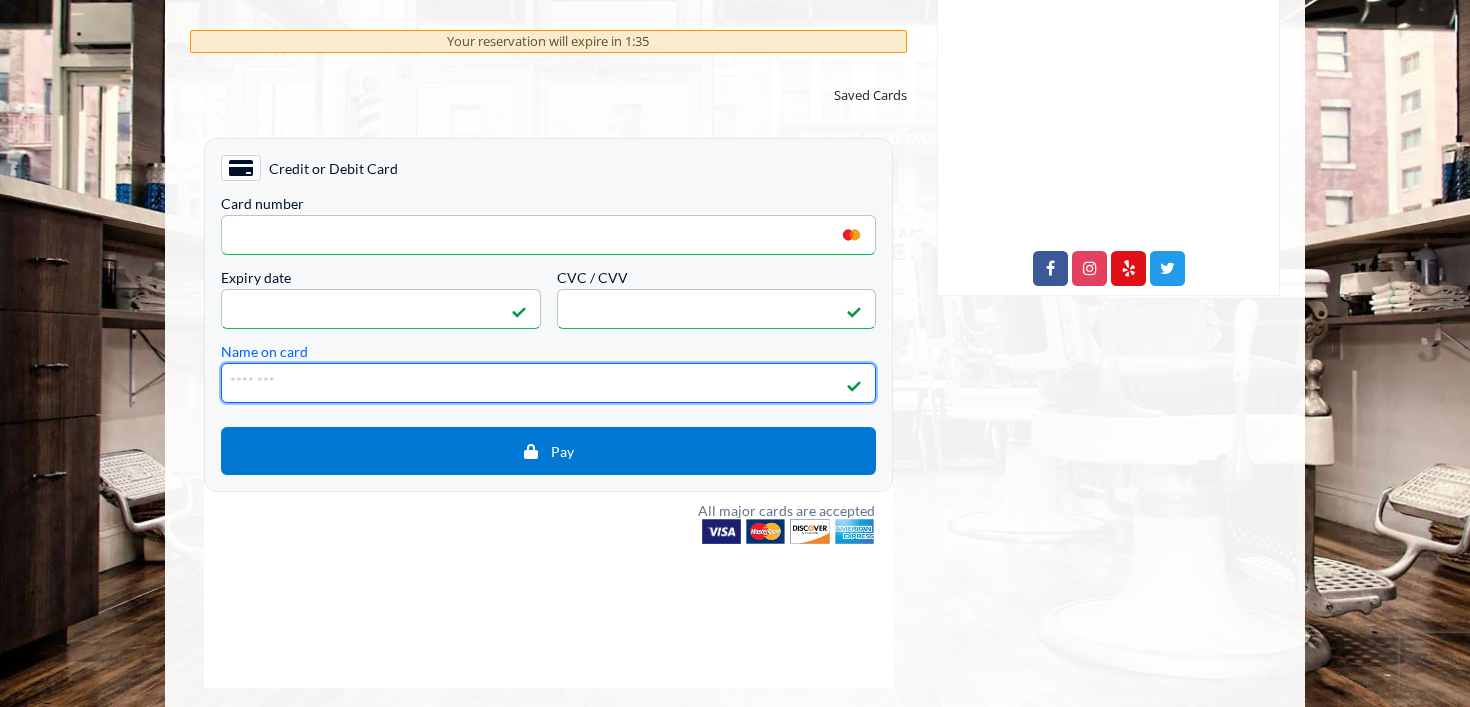 click on "Name on card" at bounding box center (548, 382) 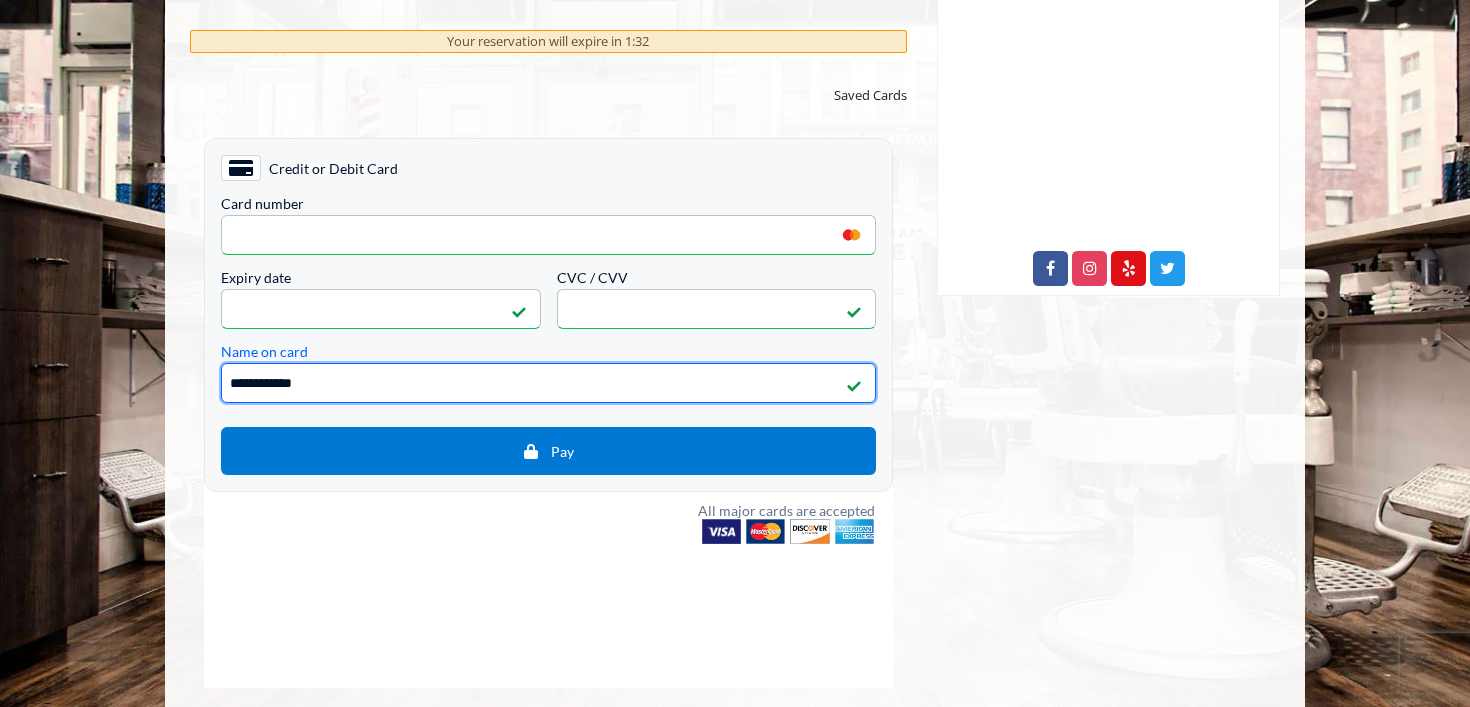 type on "**********" 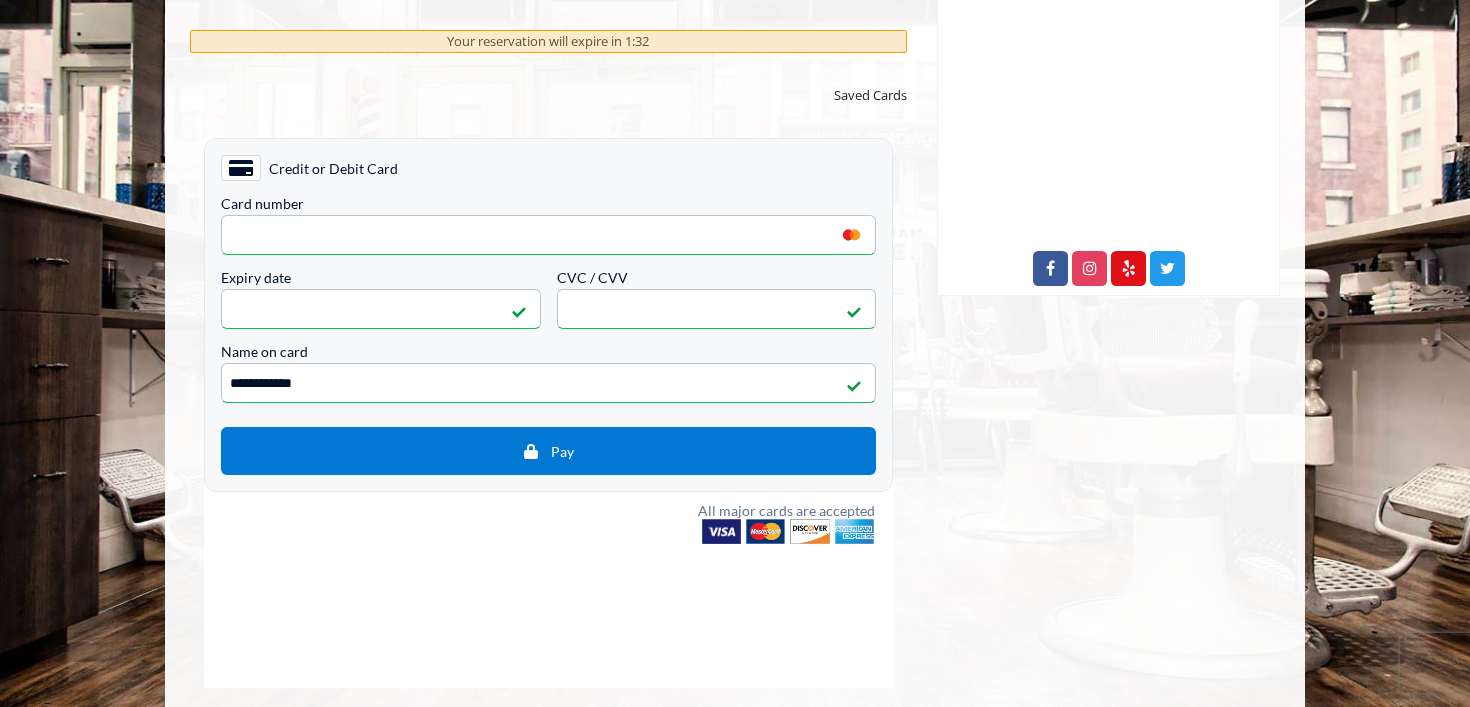 click on "[LOCATION]
[NUMBER] [STREET] [CITY], [STATE]
Phone
[PHONE].
Email
[EMAIL]
Opening Hours
Monday Today Friday
[TIME] - [TIME]
Saturday
[TIME] - [TIME]
Sunday
[TIME] - [TIME]" 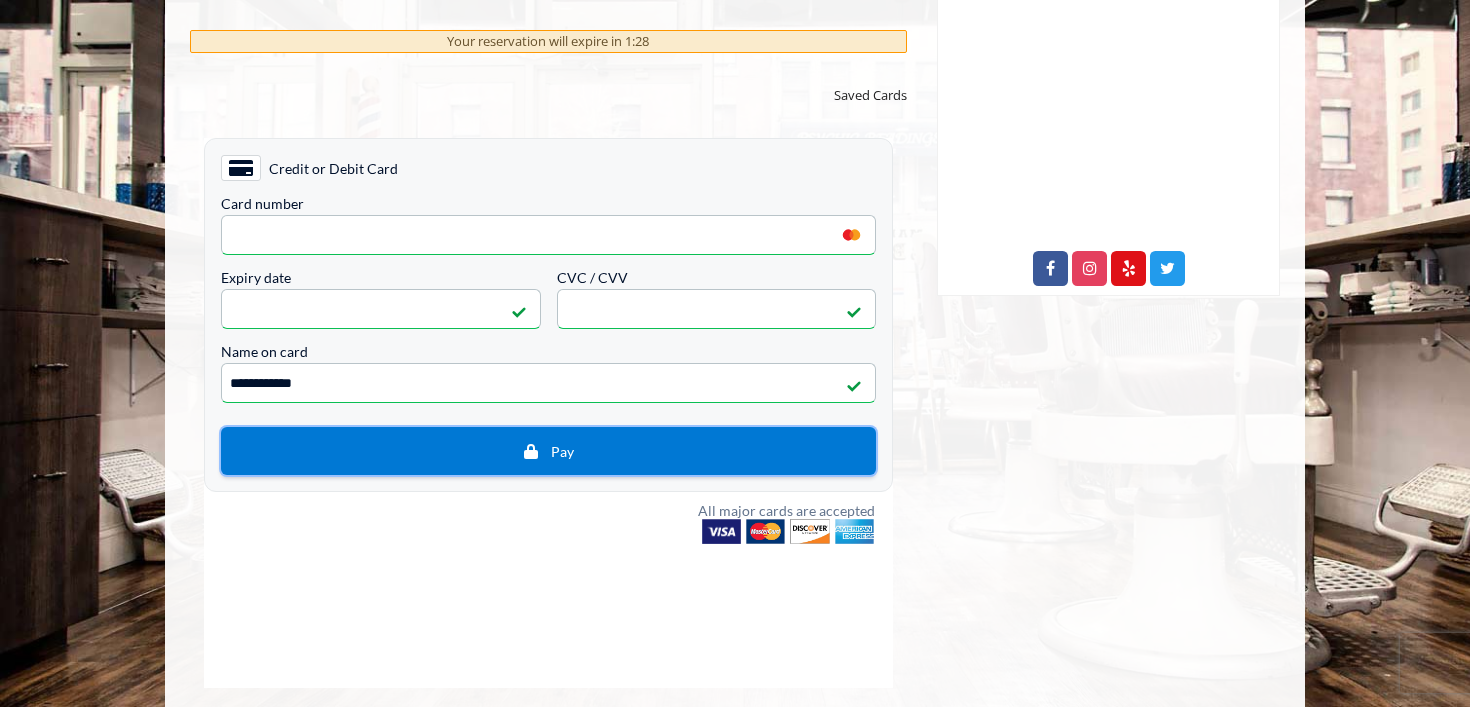 click on "Pay" at bounding box center [548, 450] 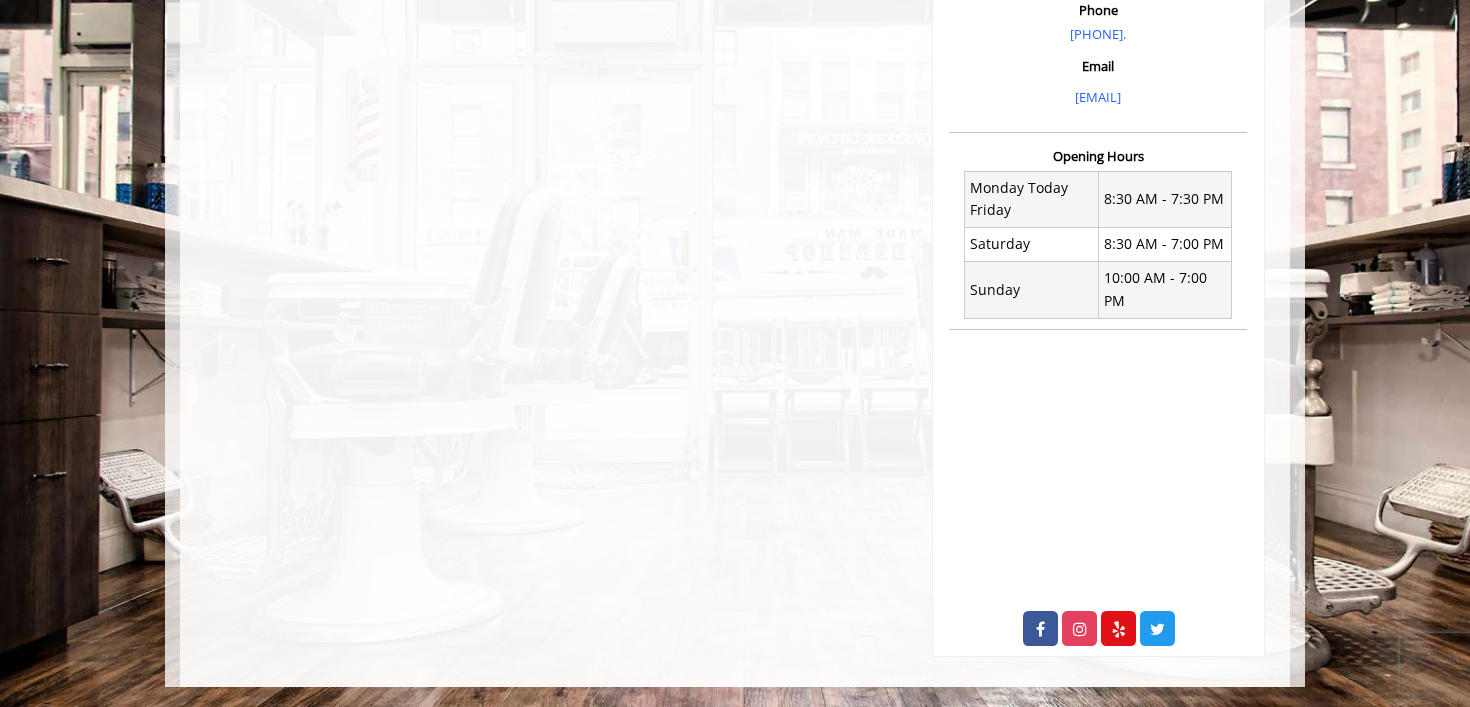 scroll, scrollTop: 0, scrollLeft: 0, axis: both 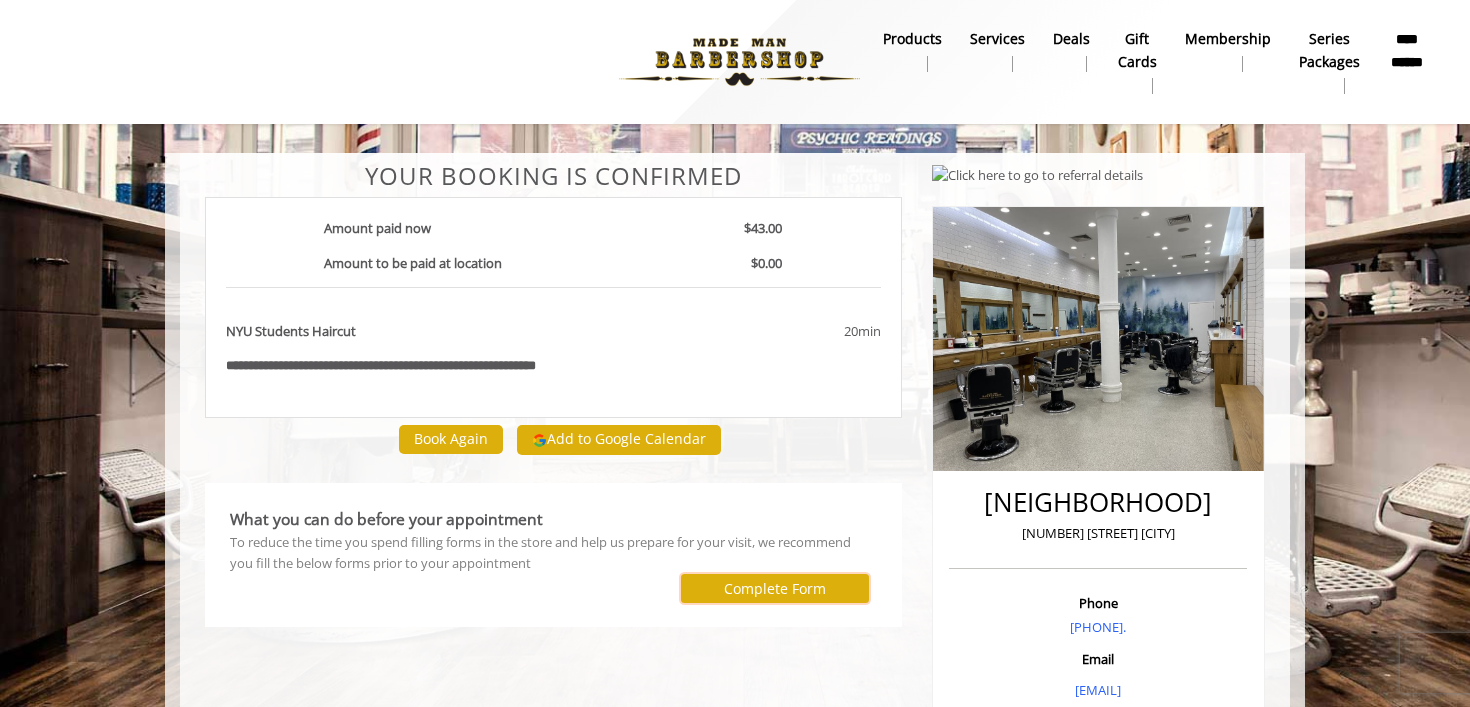 click on "Complete Form" at bounding box center (775, 589) 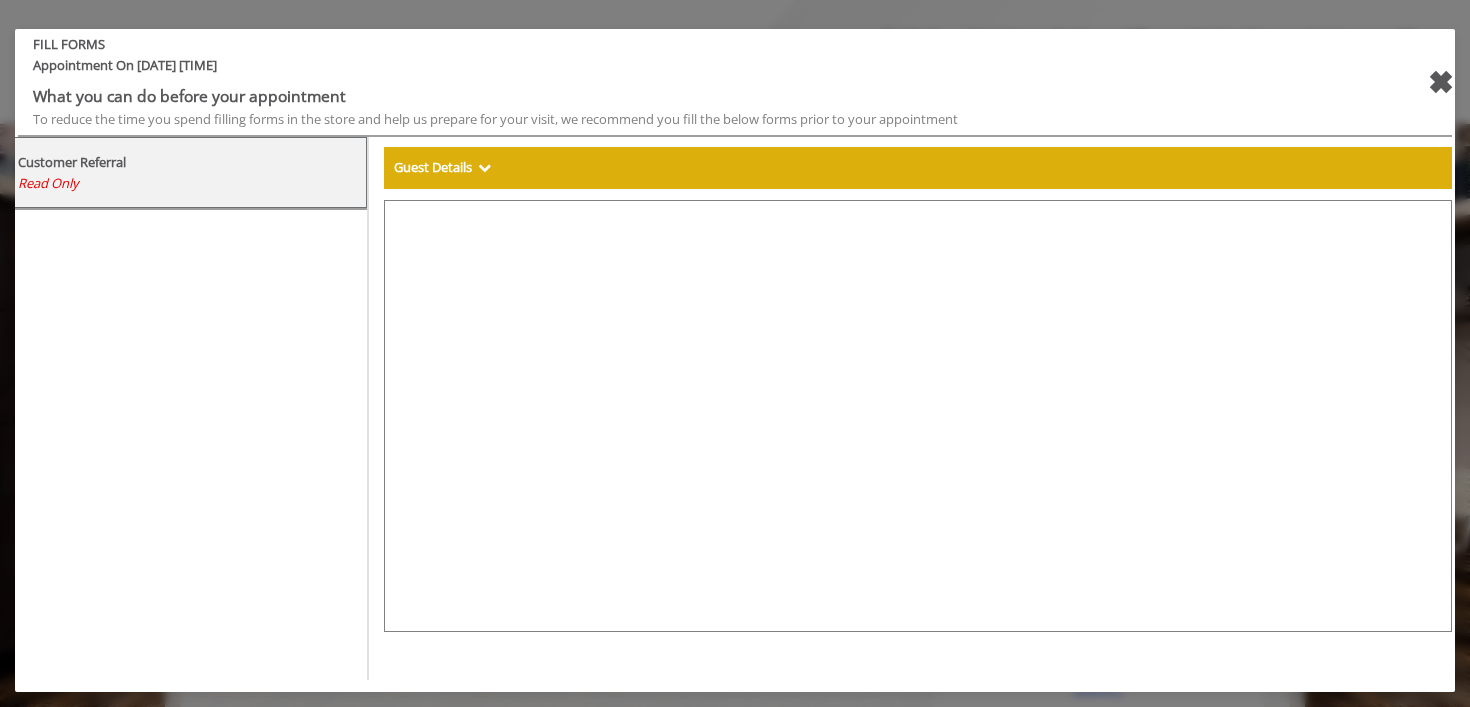 select on "***" 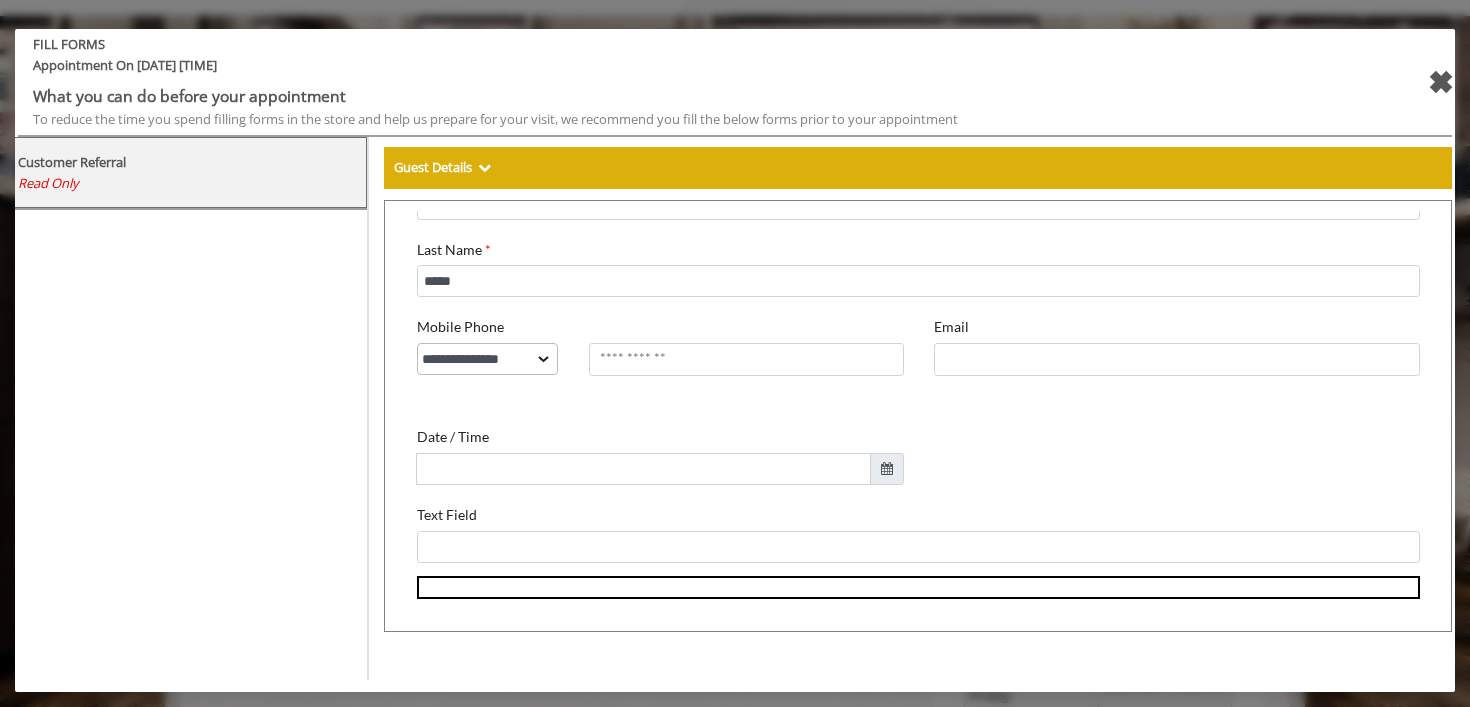 scroll, scrollTop: 148, scrollLeft: 0, axis: vertical 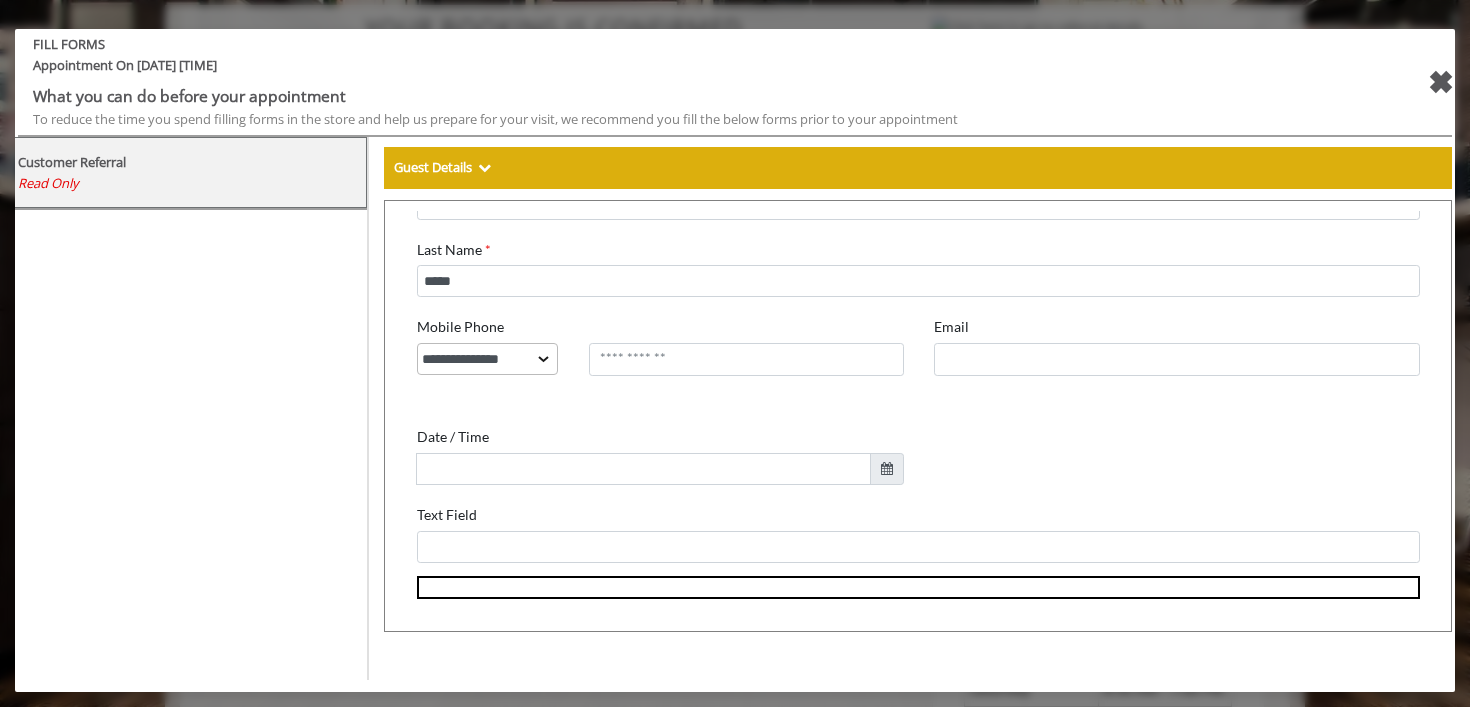 click on "✖" at bounding box center (1440, 82) 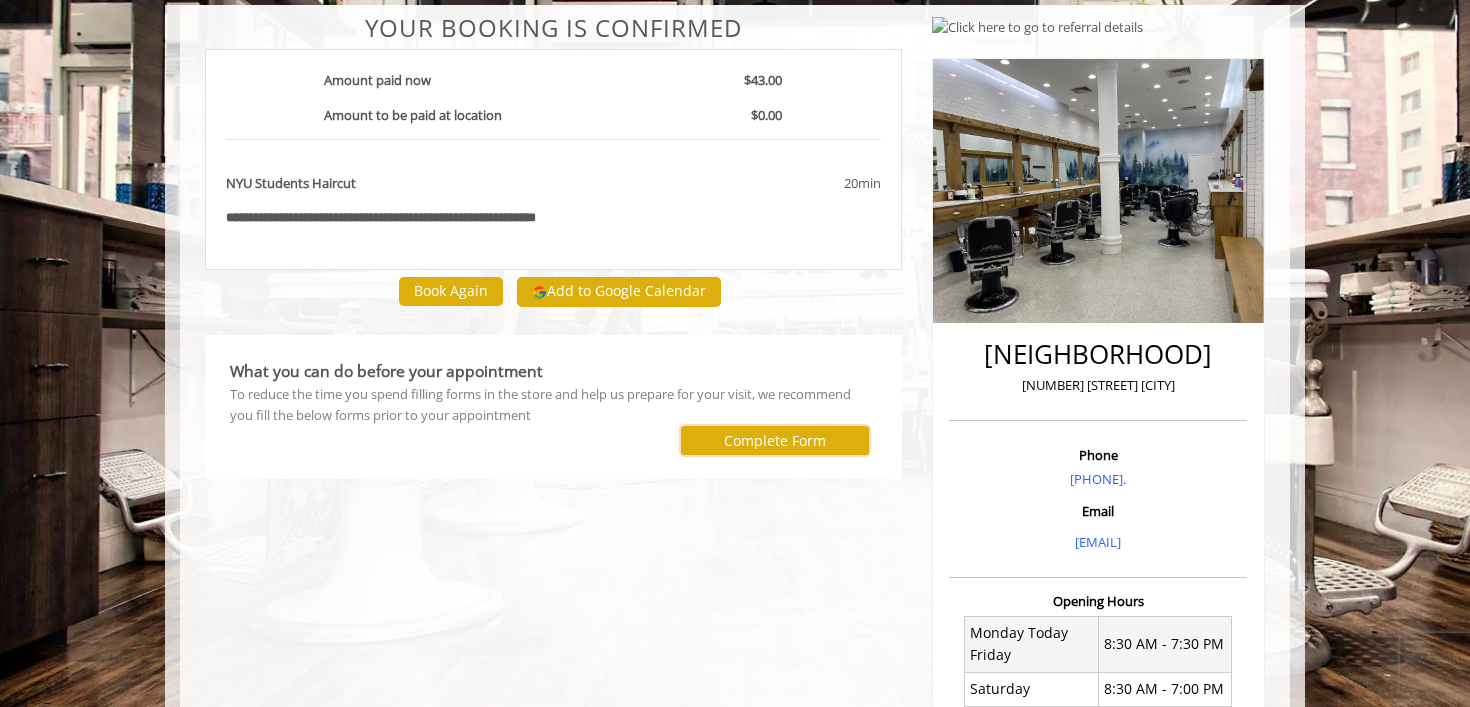click on "Complete Form" at bounding box center [775, 440] 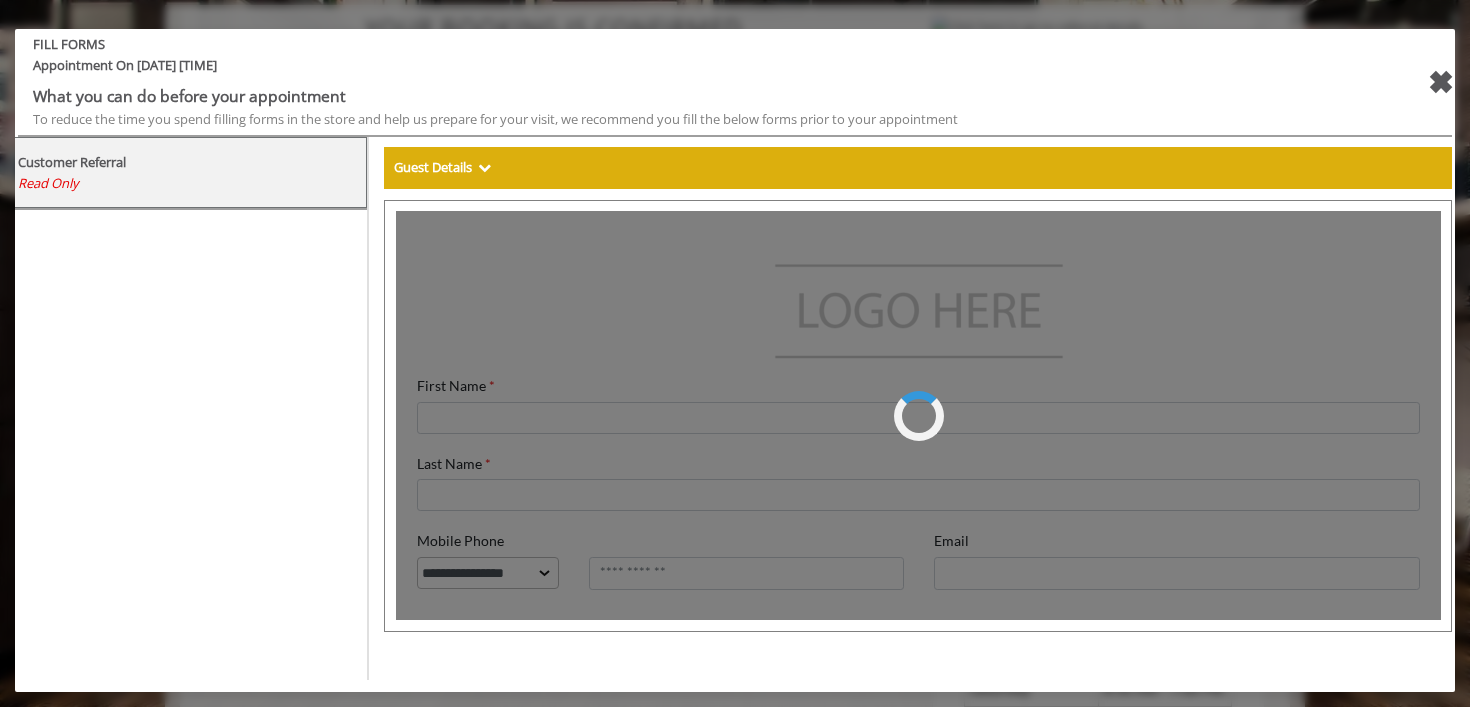scroll, scrollTop: 0, scrollLeft: 0, axis: both 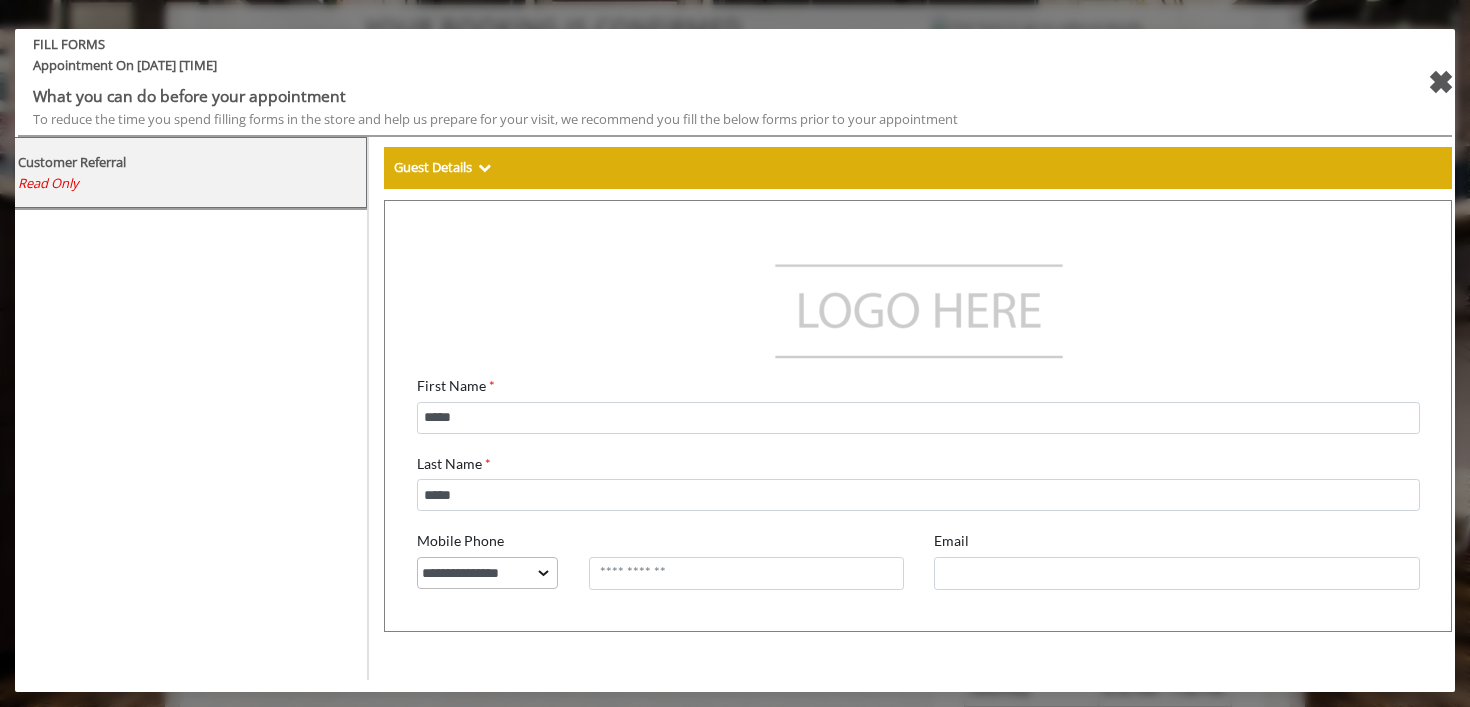 click on "✖" at bounding box center (1440, 82) 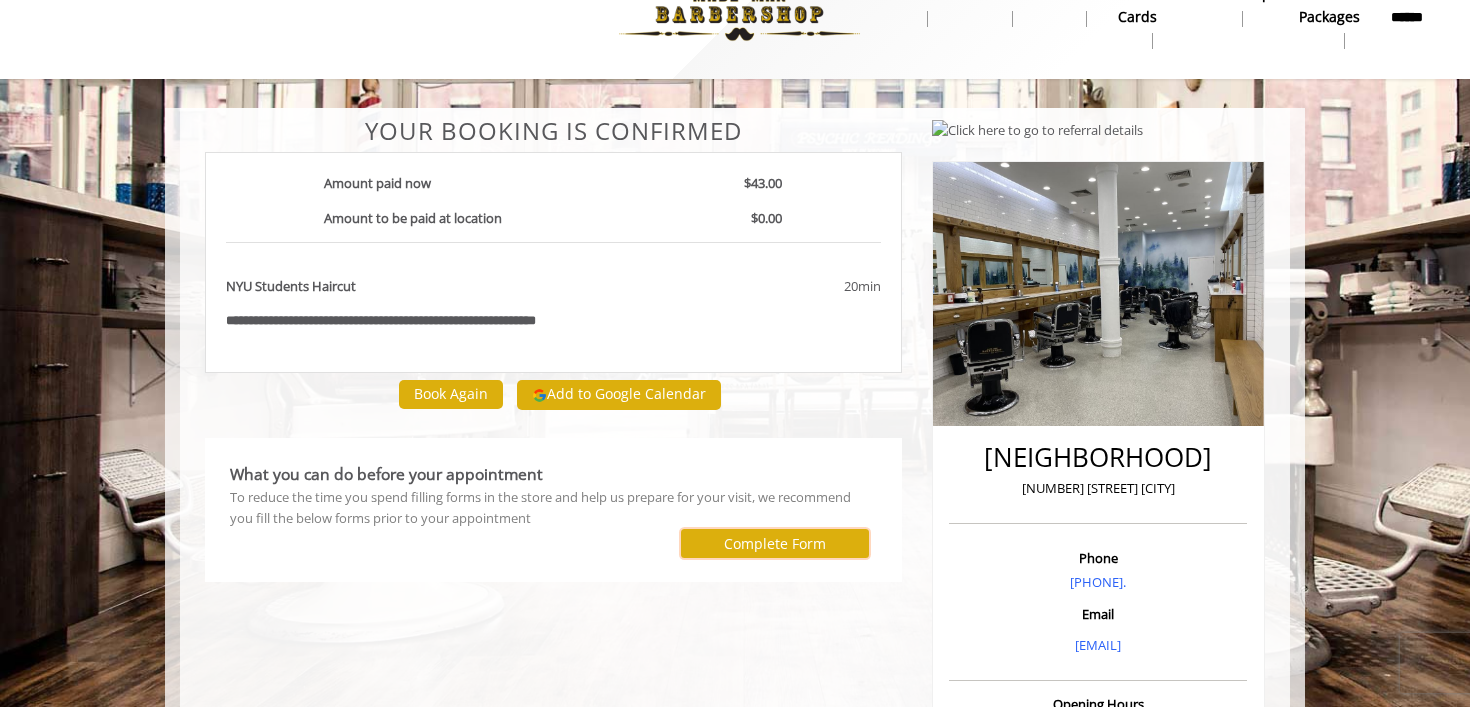 scroll, scrollTop: 0, scrollLeft: 0, axis: both 